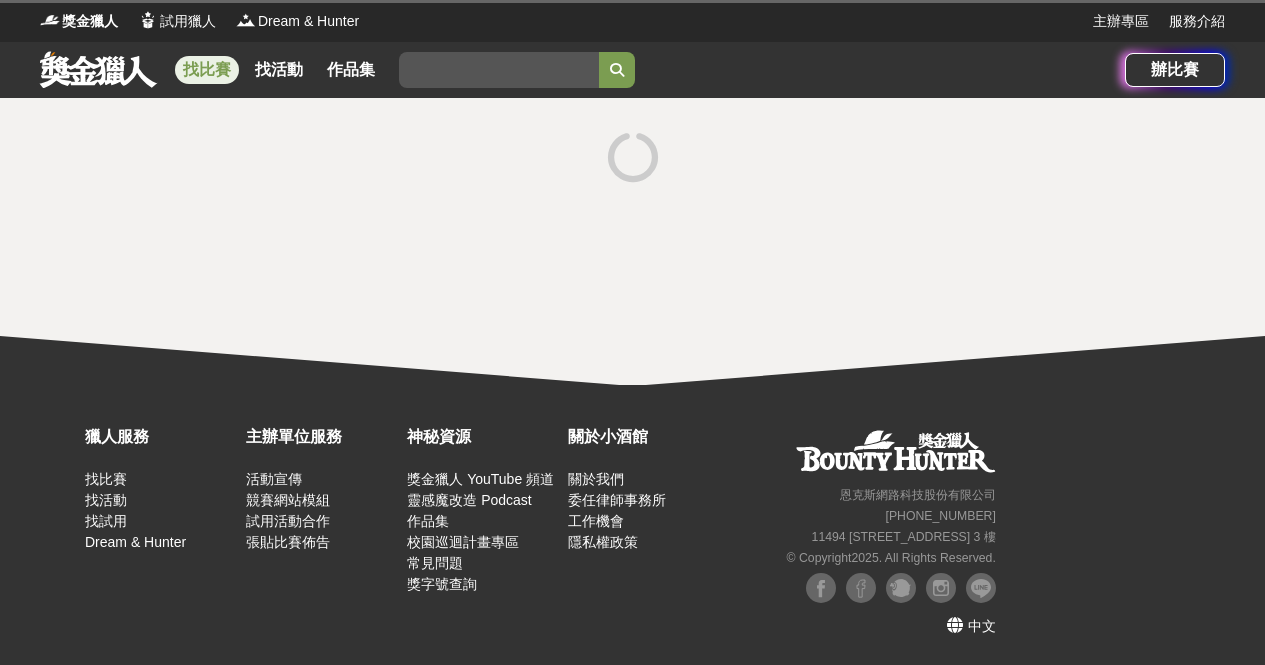 scroll, scrollTop: 0, scrollLeft: 0, axis: both 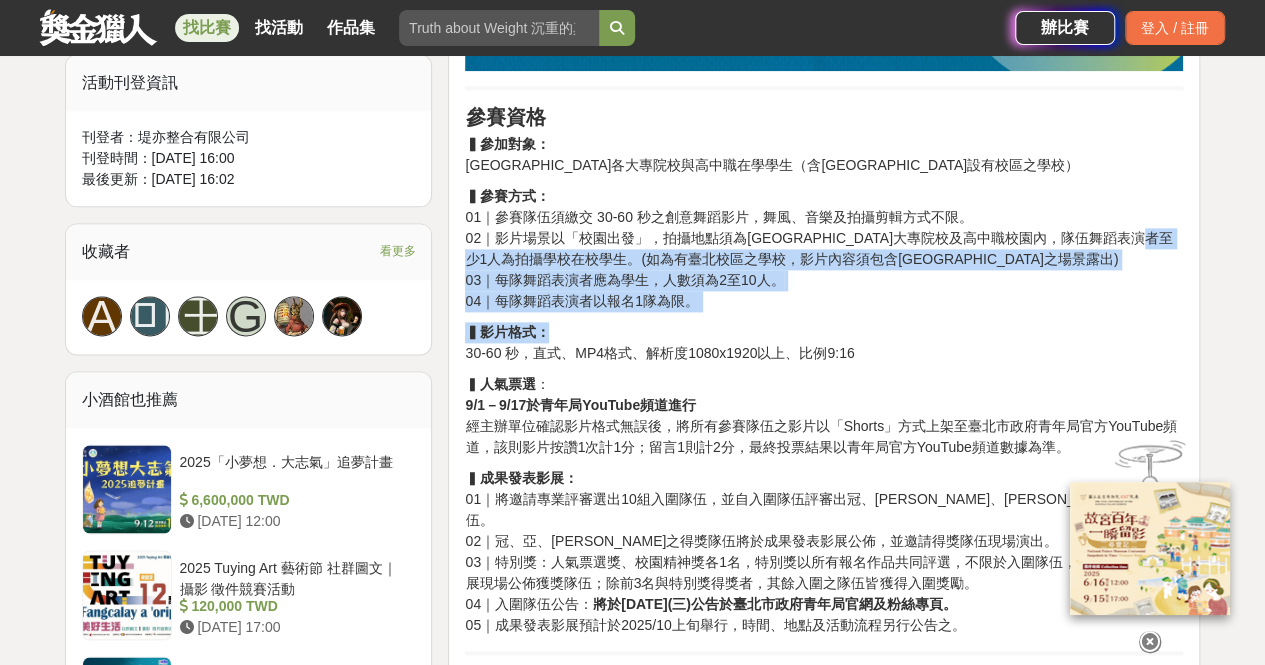 drag, startPoint x: 698, startPoint y: 311, endPoint x: 489, endPoint y: 242, distance: 220.09543 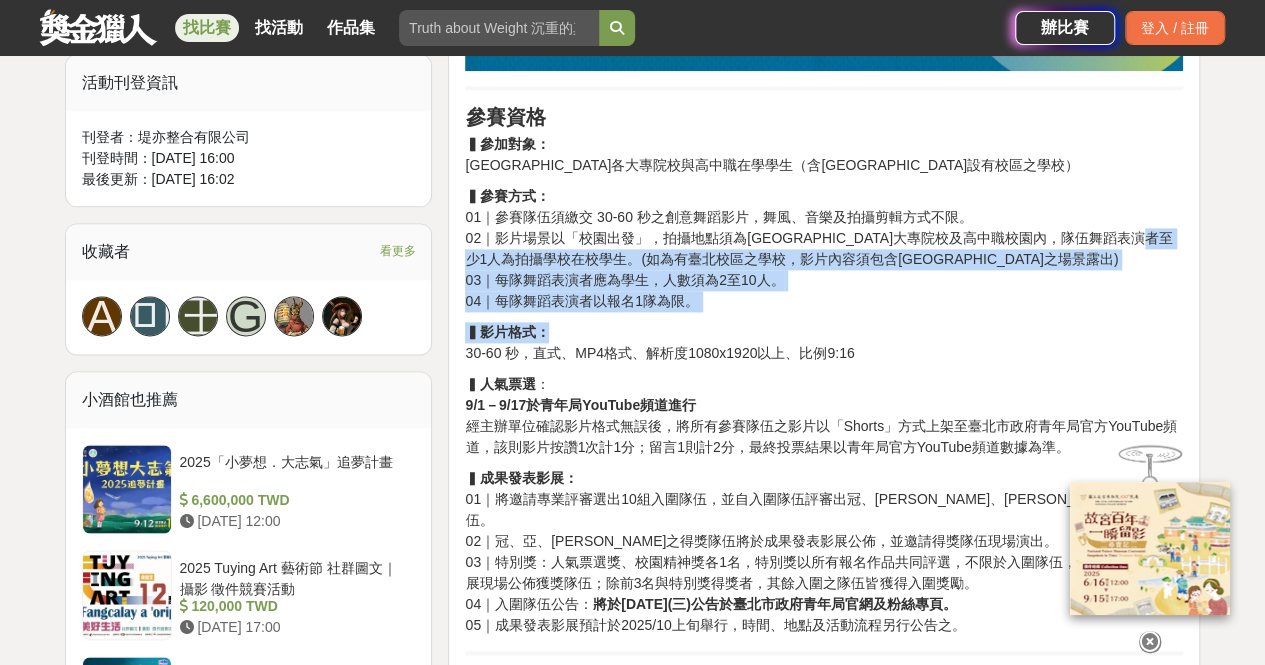 click on "青春坐標・由你定義｜2025臺北市校園創意舞蹈影片競賽 📢  同學們請注意！ 《2025臺北市校園創意舞蹈影片競賽》正式開跑！ 為鼓勵青年勇於表達、展現自我，[GEOGRAPHIC_DATA]青年局邀請[GEOGRAPHIC_DATA]各大專院校及高中職學生從校園出發，以校園為拍攝場景，自行創作並拍攝具創意風格的30-60秒舞蹈影片，透過影像呈現各校的校園文化與特色，以影音作品看見校園的精彩、感受青春的熱血，進一步形塑正向活力的校園氛圍 。 參賽資格 ▍參加對象： [GEOGRAPHIC_DATA]各大專院校與高中職在學學生（含[GEOGRAPHIC_DATA]設有校區之學校） ▍參賽方式： 01｜參賽隊伍須繳交 30-60 秒之創意舞蹈影片，舞風、音樂及拍攝剪輯方式不限。 03｜每隊舞蹈表演者應為學生，人數須為2至10人。 04｜每隊舞蹈表演者以報名1隊為限。 ▍影片格式： 30-60 秒，直式、MP4格式、解析度1080x1920以上、比例9:16 ▍ 人氣票選 ： ▍" at bounding box center [824, 1220] 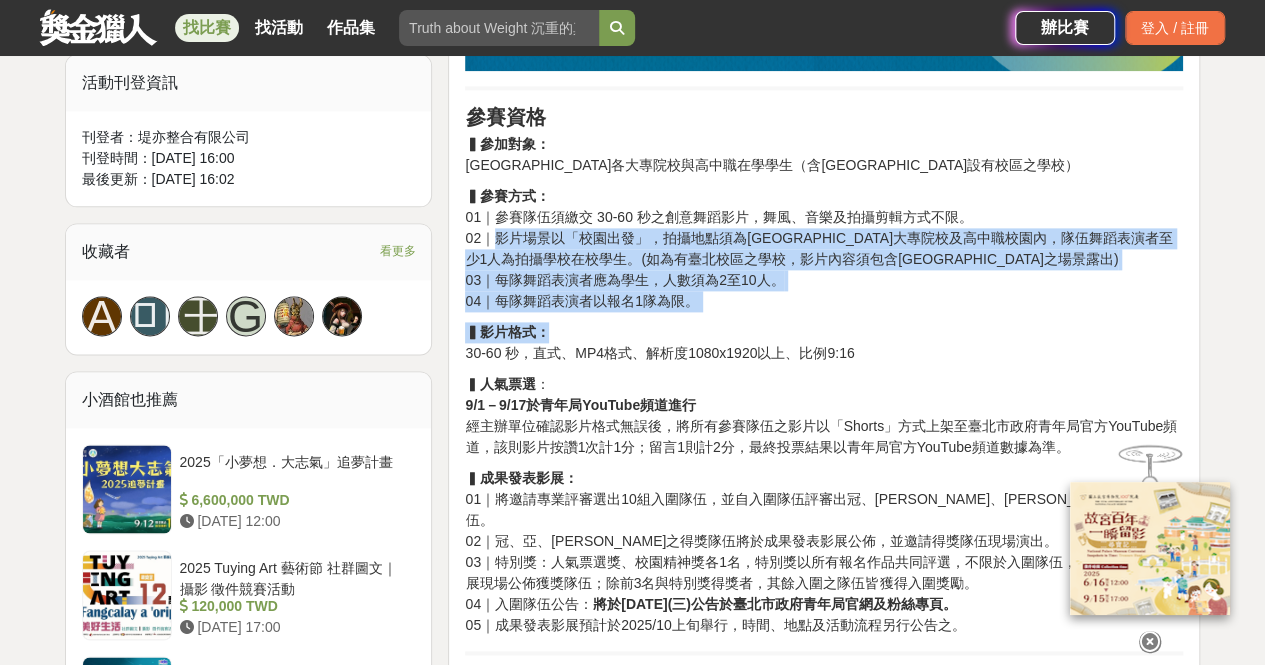 click on "▍參賽方式： 01｜參賽隊伍須繳交 30-60 秒之創意舞蹈影片，舞風、音樂及拍攝剪輯方式不限。 02｜影片場景以「校園出發」，拍攝地點須為[GEOGRAPHIC_DATA]大專院校及高中職校園內，隊伍舞蹈表演者至少1人為拍攝學校在校學生。(如為有臺北校區之學校，影片內容須包含臺北校區之場景露出) 03｜每隊舞蹈表演者應為學生，人數須為2至10人。 04｜每隊舞蹈表演者以報名1隊為限。" at bounding box center (824, 249) 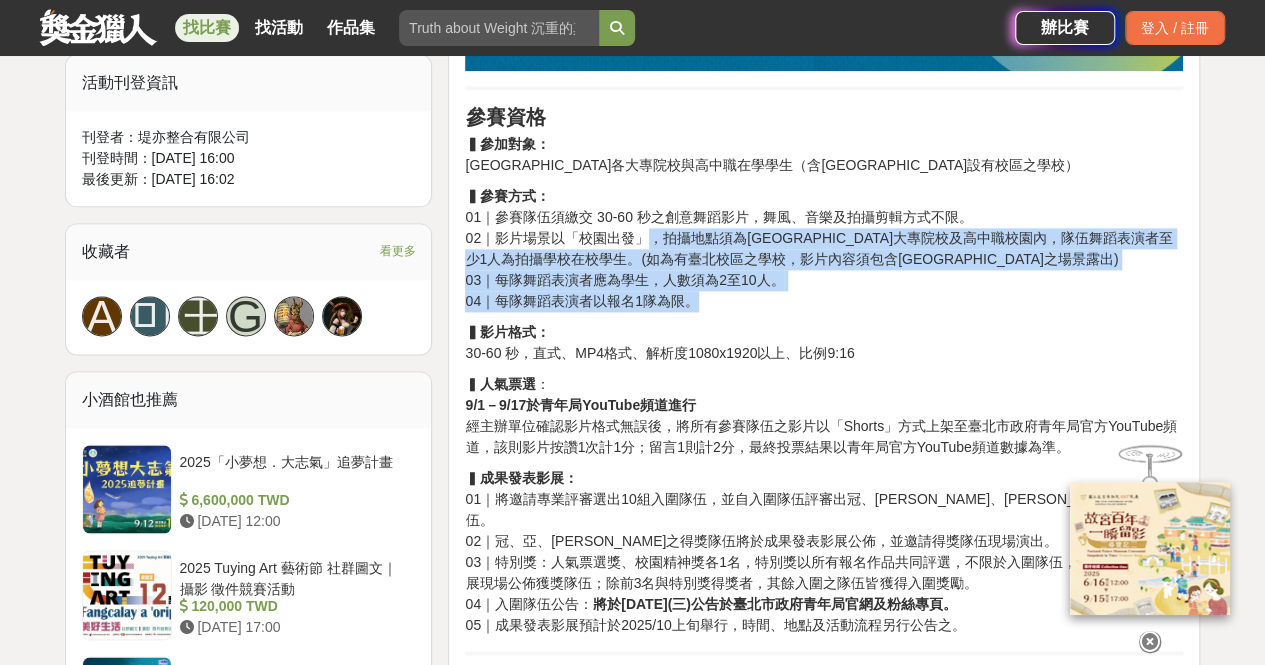 drag, startPoint x: 700, startPoint y: 282, endPoint x: 608, endPoint y: 221, distance: 110.38569 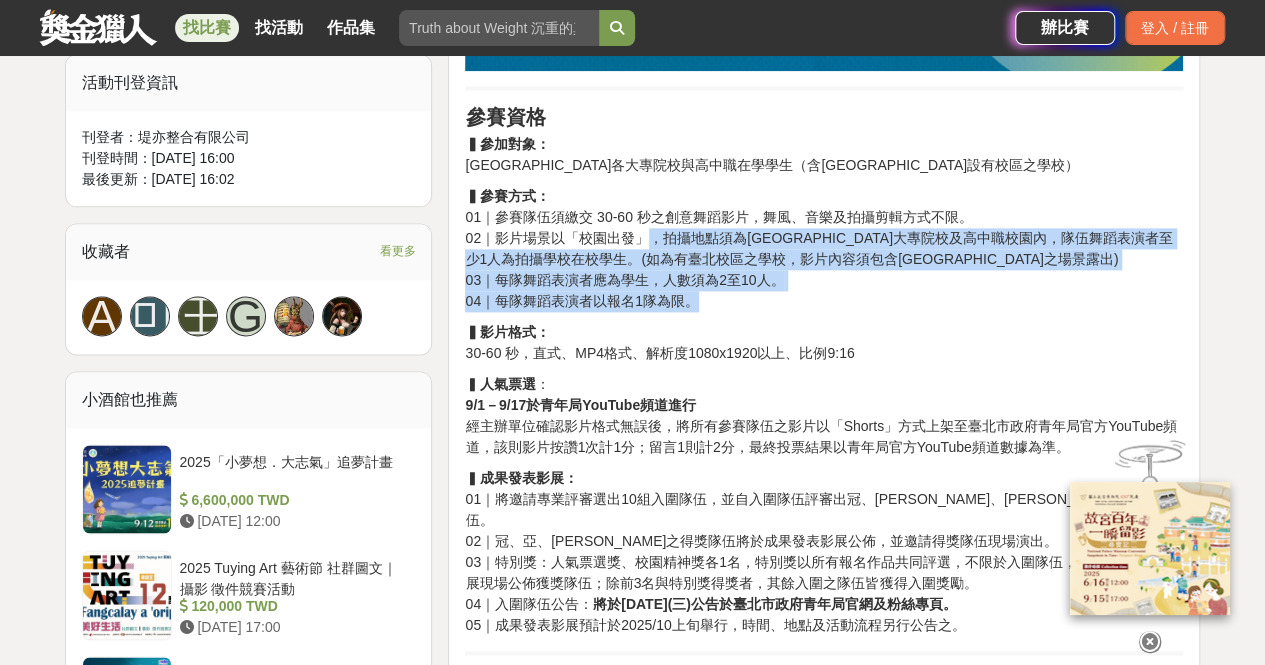 click on "▍參賽方式： 01｜參賽隊伍須繳交 30-60 秒之創意舞蹈影片，舞風、音樂及拍攝剪輯方式不限。 02｜影片場景以「校園出發」，拍攝地點須為[GEOGRAPHIC_DATA]大專院校及高中職校園內，隊伍舞蹈表演者至少1人為拍攝學校在校學生。(如為有臺北校區之學校，影片內容須包含臺北校區之場景露出) 03｜每隊舞蹈表演者應為學生，人數須為2至10人。 04｜每隊舞蹈表演者以報名1隊為限。" at bounding box center [824, 249] 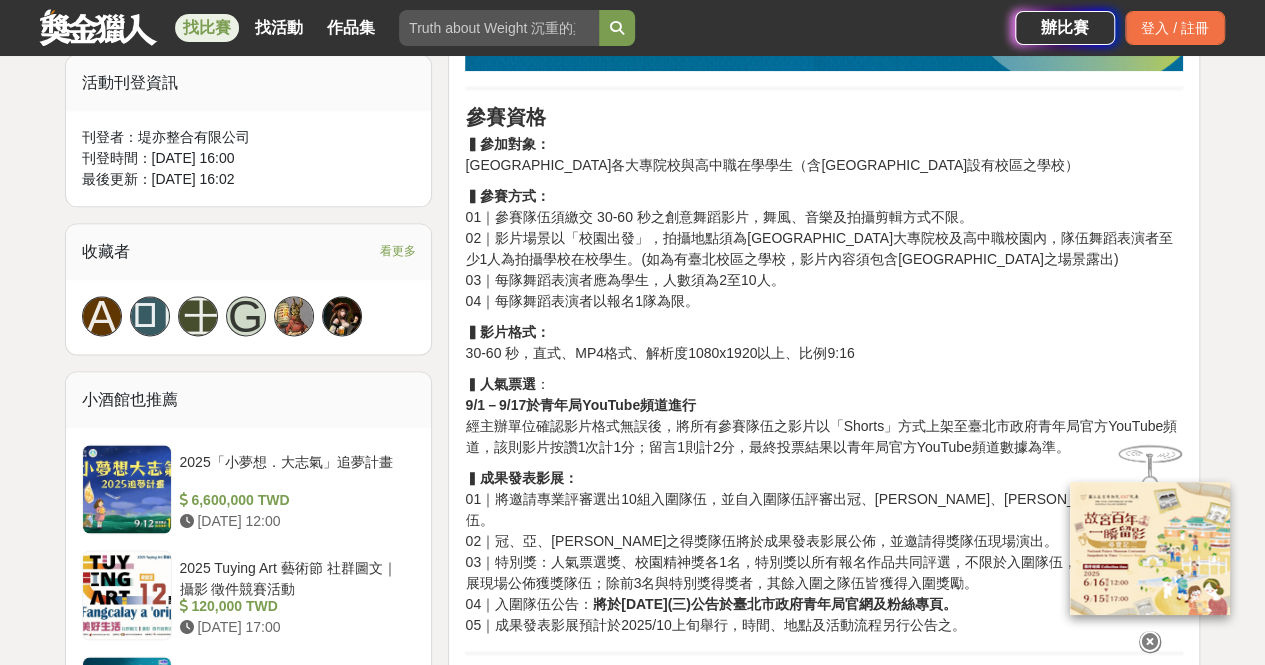 click on "▍參賽方式： 01｜參賽隊伍須繳交 30-60 秒之創意舞蹈影片，舞風、音樂及拍攝剪輯方式不限。 02｜影片場景以「校園出發」，拍攝地點須為[GEOGRAPHIC_DATA]大專院校及高中職校園內，隊伍舞蹈表演者至少1人為拍攝學校在校學生。(如為有臺北校區之學校，影片內容須包含臺北校區之場景露出) 03｜每隊舞蹈表演者應為學生，人數須為2至10人。 04｜每隊舞蹈表演者以報名1隊為限。" at bounding box center [824, 249] 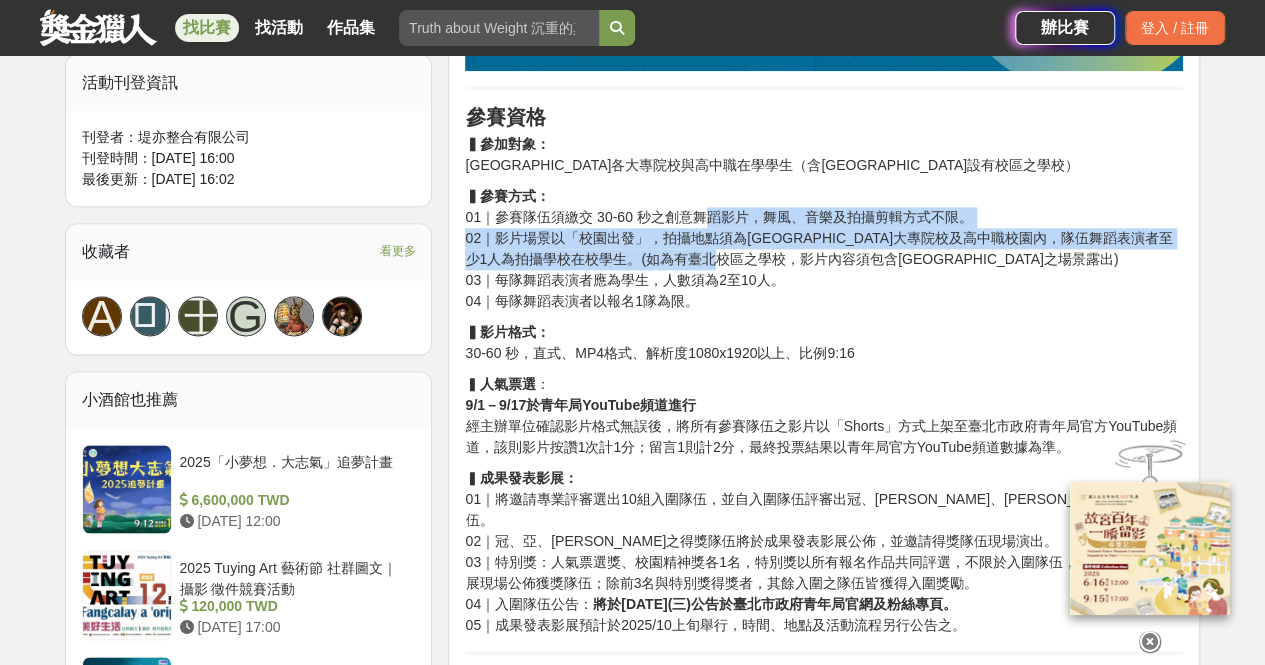 drag, startPoint x: 787, startPoint y: 267, endPoint x: 693, endPoint y: 201, distance: 114.85643 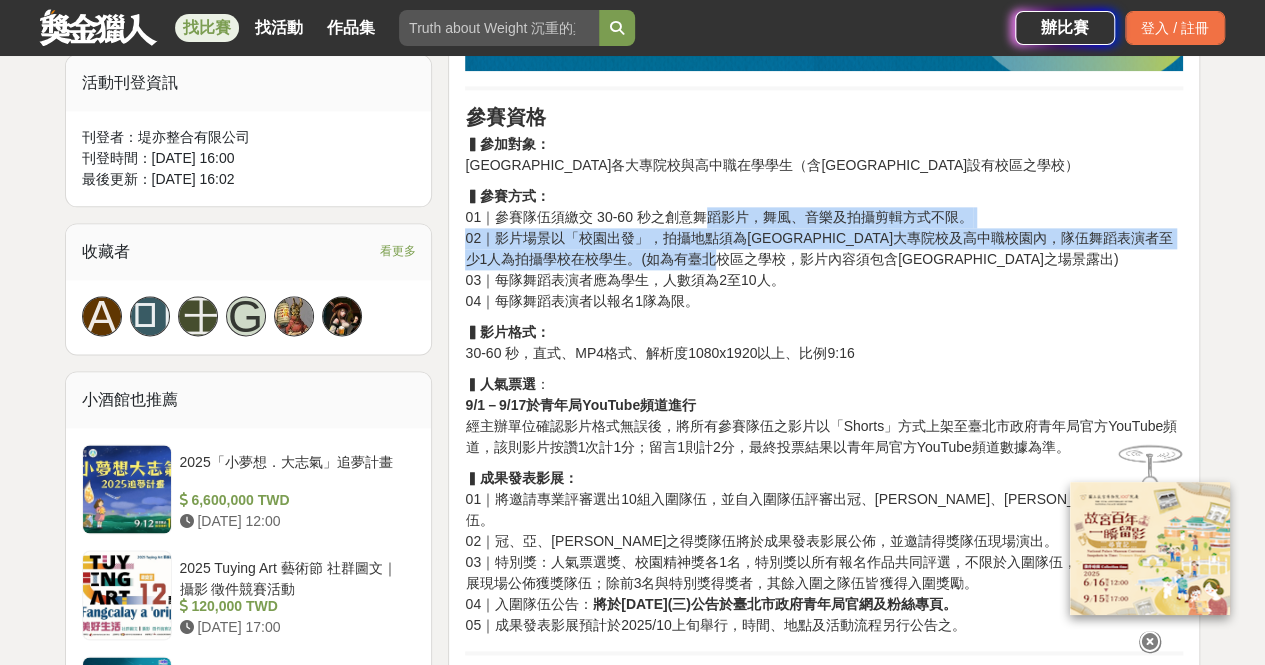 click on "▍參賽方式： 01｜參賽隊伍須繳交 30-60 秒之創意舞蹈影片，舞風、音樂及拍攝剪輯方式不限。 02｜影片場景以「校園出發」，拍攝地點須為[GEOGRAPHIC_DATA]大專院校及高中職校園內，隊伍舞蹈表演者至少1人為拍攝學校在校學生。(如為有臺北校區之學校，影片內容須包含臺北校區之場景露出) 03｜每隊舞蹈表演者應為學生，人數須為2至10人。 04｜每隊舞蹈表演者以報名1隊為限。" at bounding box center (824, 249) 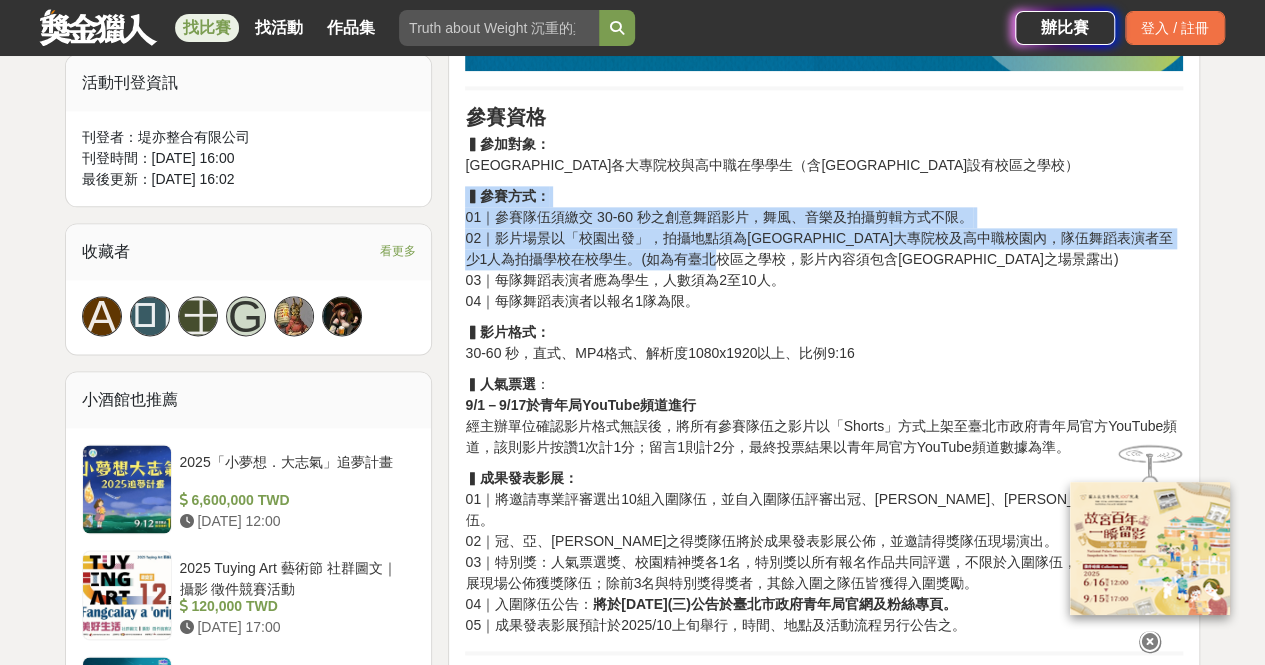 click on "▍參賽方式： 01｜參賽隊伍須繳交 30-60 秒之創意舞蹈影片，舞風、音樂及拍攝剪輯方式不限。 02｜影片場景以「校園出發」，拍攝地點須為[GEOGRAPHIC_DATA]大專院校及高中職校園內，隊伍舞蹈表演者至少1人為拍攝學校在校學生。(如為有臺北校區之學校，影片內容須包含臺北校區之場景露出) 03｜每隊舞蹈表演者應為學生，人數須為2至10人。 04｜每隊舞蹈表演者以報名1隊為限。" at bounding box center [824, 249] 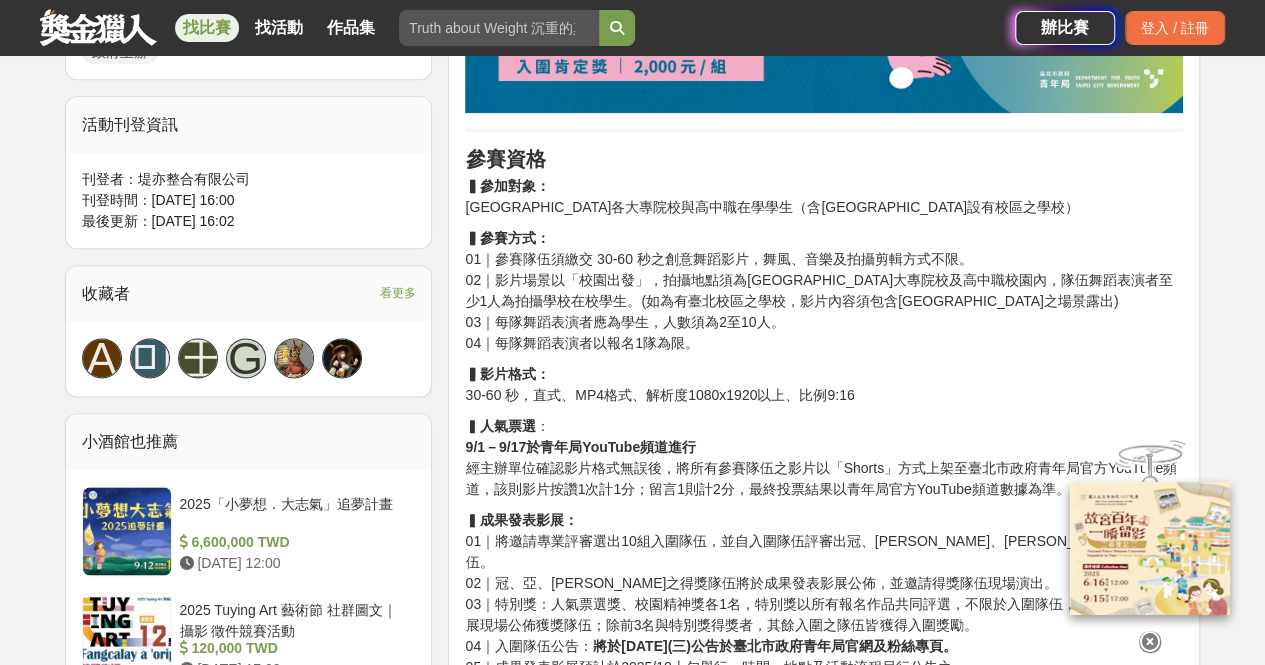 scroll, scrollTop: 1060, scrollLeft: 0, axis: vertical 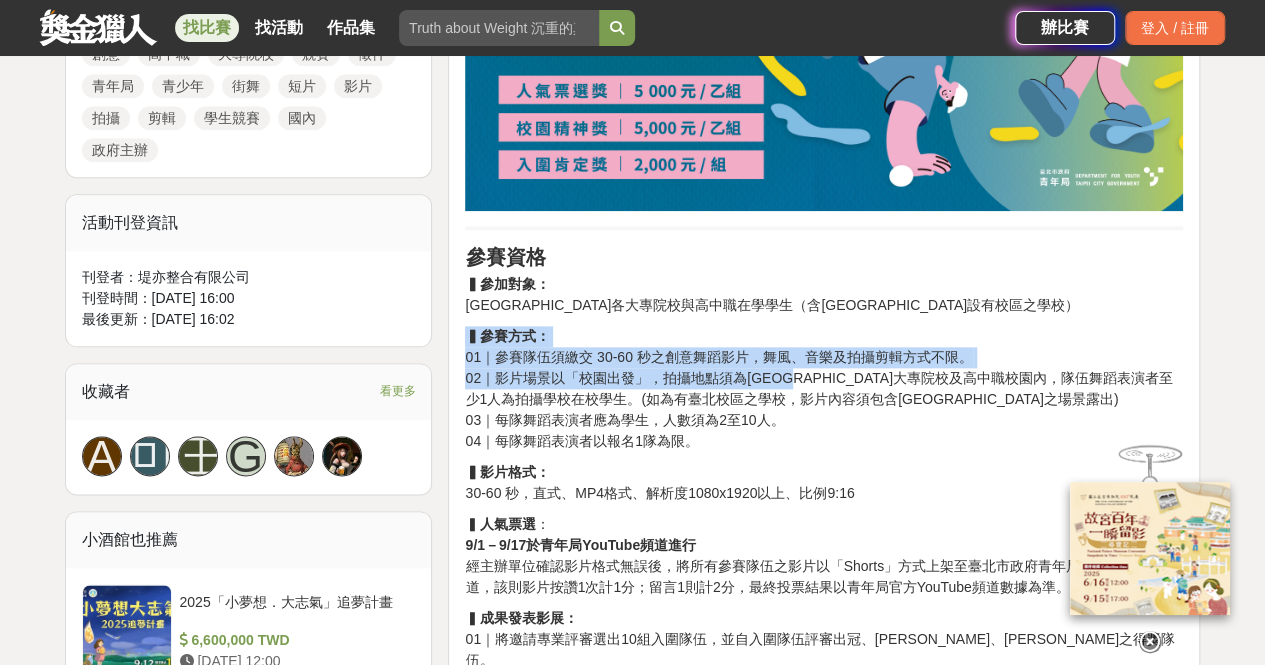 drag, startPoint x: 808, startPoint y: 382, endPoint x: 688, endPoint y: 333, distance: 129.61867 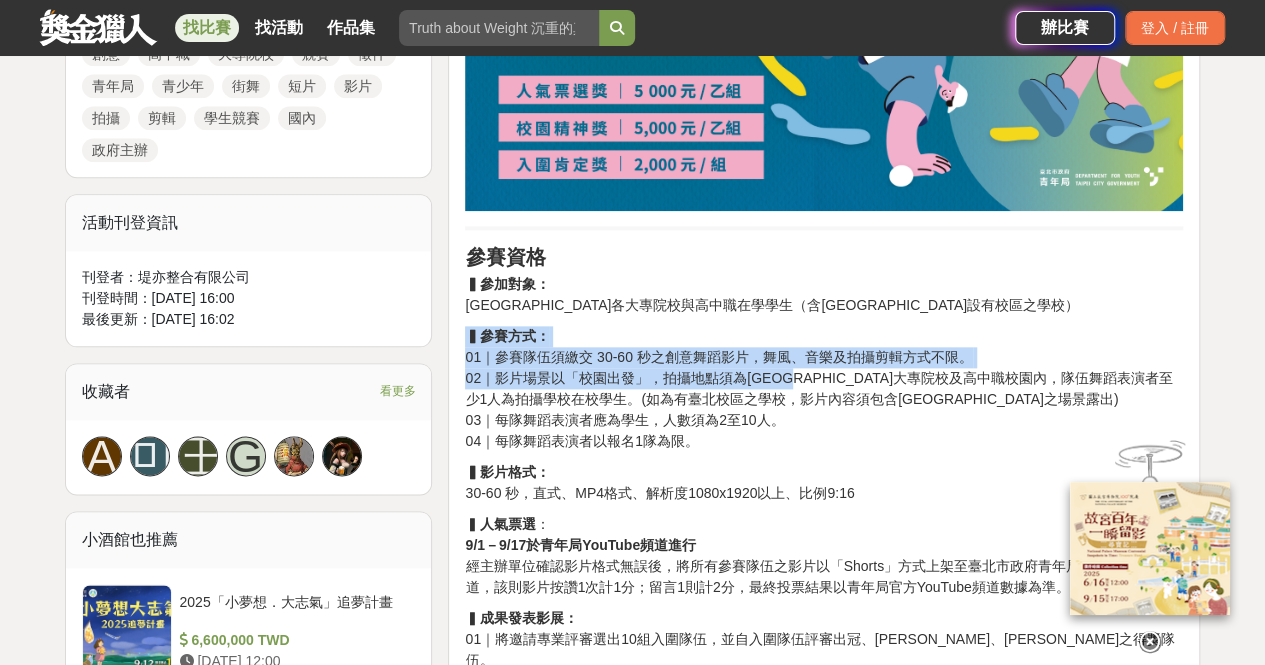 click on "▍參賽方式： 01｜參賽隊伍須繳交 30-60 秒之創意舞蹈影片，舞風、音樂及拍攝剪輯方式不限。 02｜影片場景以「校園出發」，拍攝地點須為[GEOGRAPHIC_DATA]大專院校及高中職校園內，隊伍舞蹈表演者至少1人為拍攝學校在校學生。(如為有臺北校區之學校，影片內容須包含臺北校區之場景露出) 03｜每隊舞蹈表演者應為學生，人數須為2至10人。 04｜每隊舞蹈表演者以報名1隊為限。" at bounding box center (824, 389) 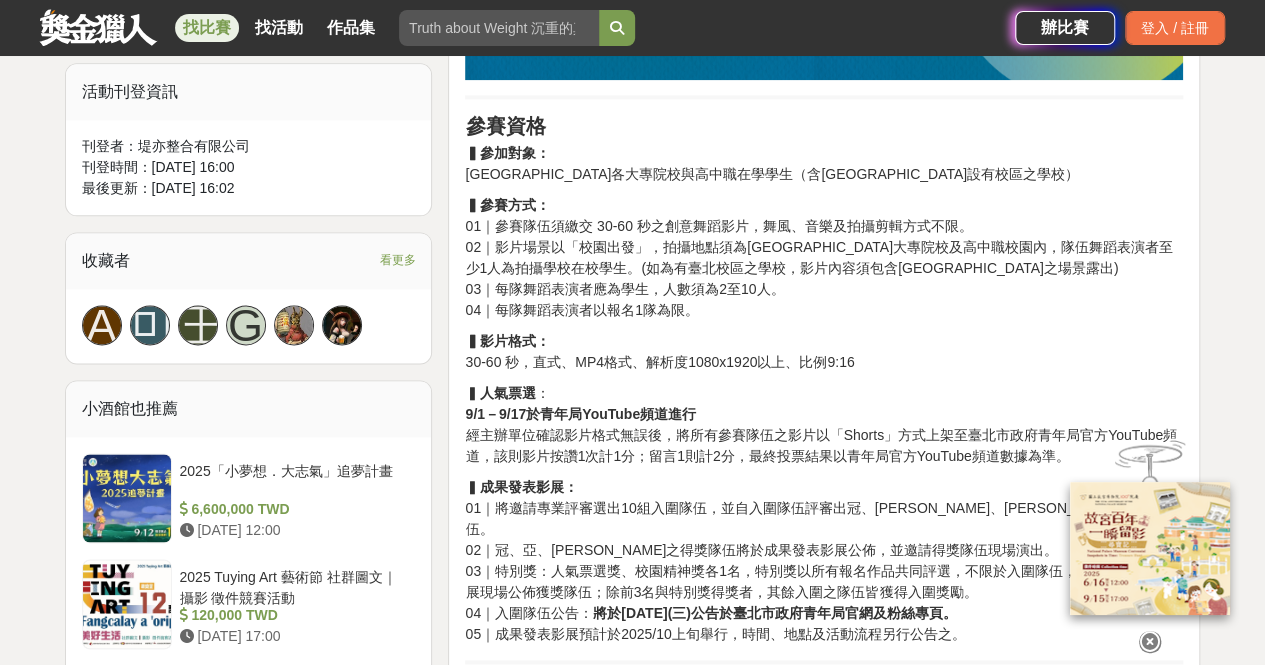 scroll, scrollTop: 1160, scrollLeft: 0, axis: vertical 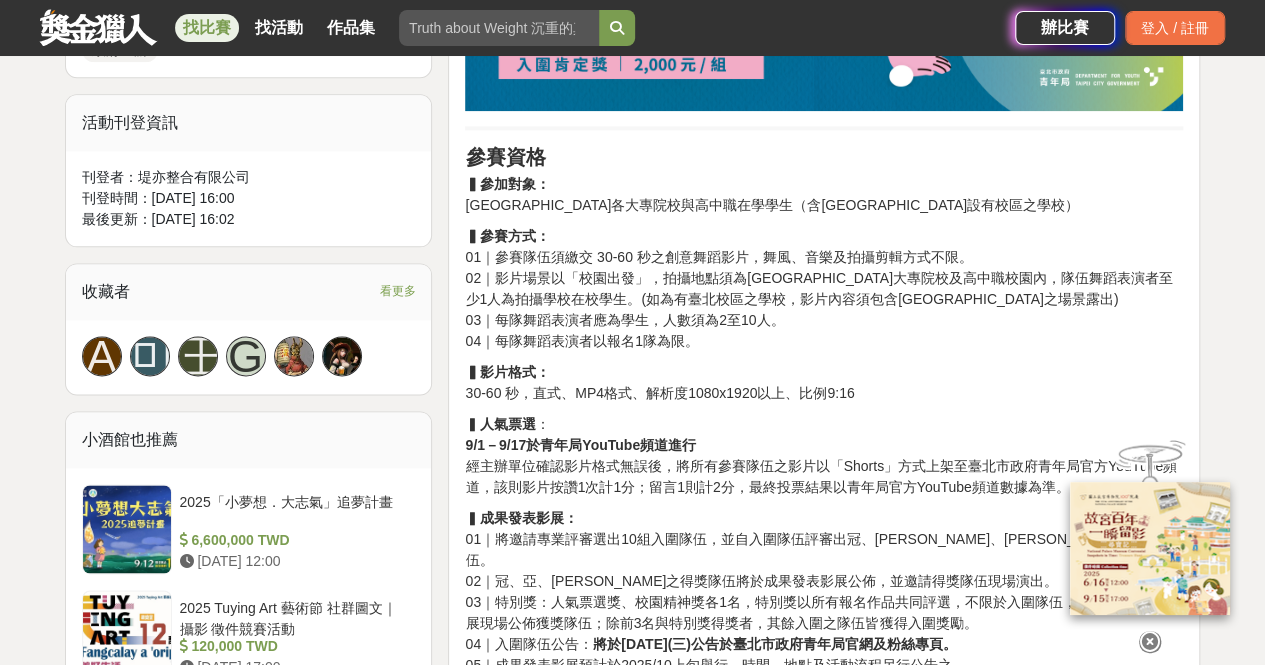 click on "▍參加對象： [GEOGRAPHIC_DATA]各大專院校與高中職在學學生（含[GEOGRAPHIC_DATA]設有校區之學校）" at bounding box center (824, 195) 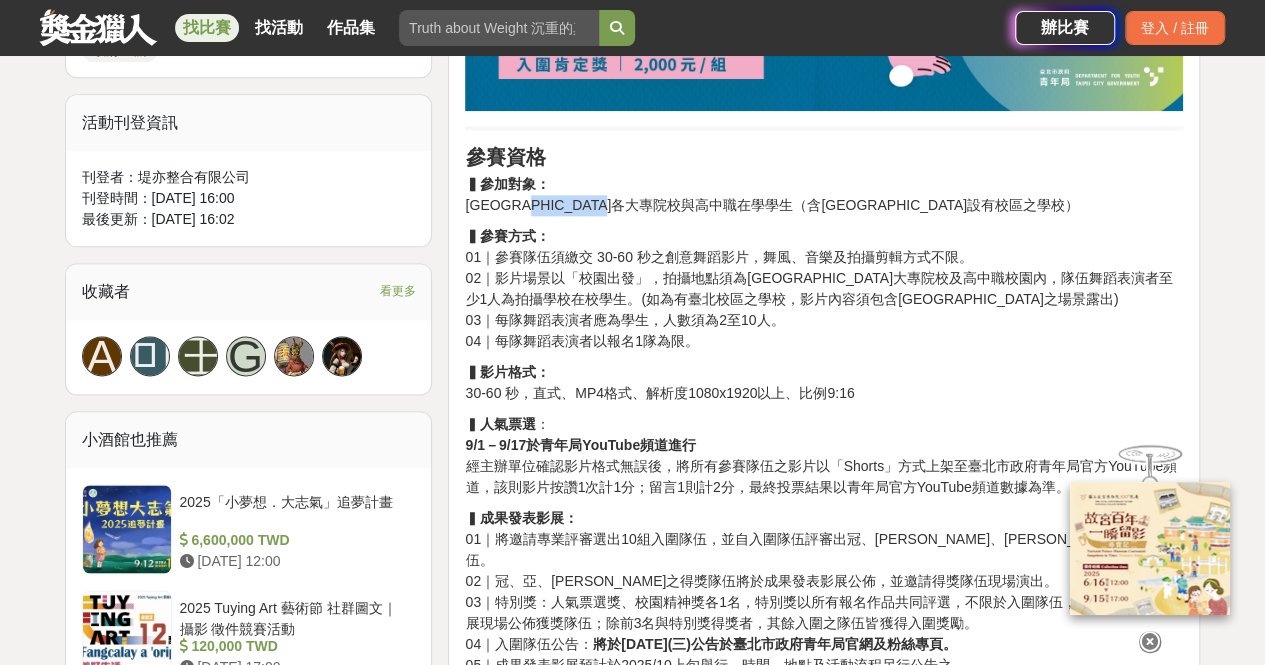 drag, startPoint x: 693, startPoint y: 208, endPoint x: 560, endPoint y: 195, distance: 133.63383 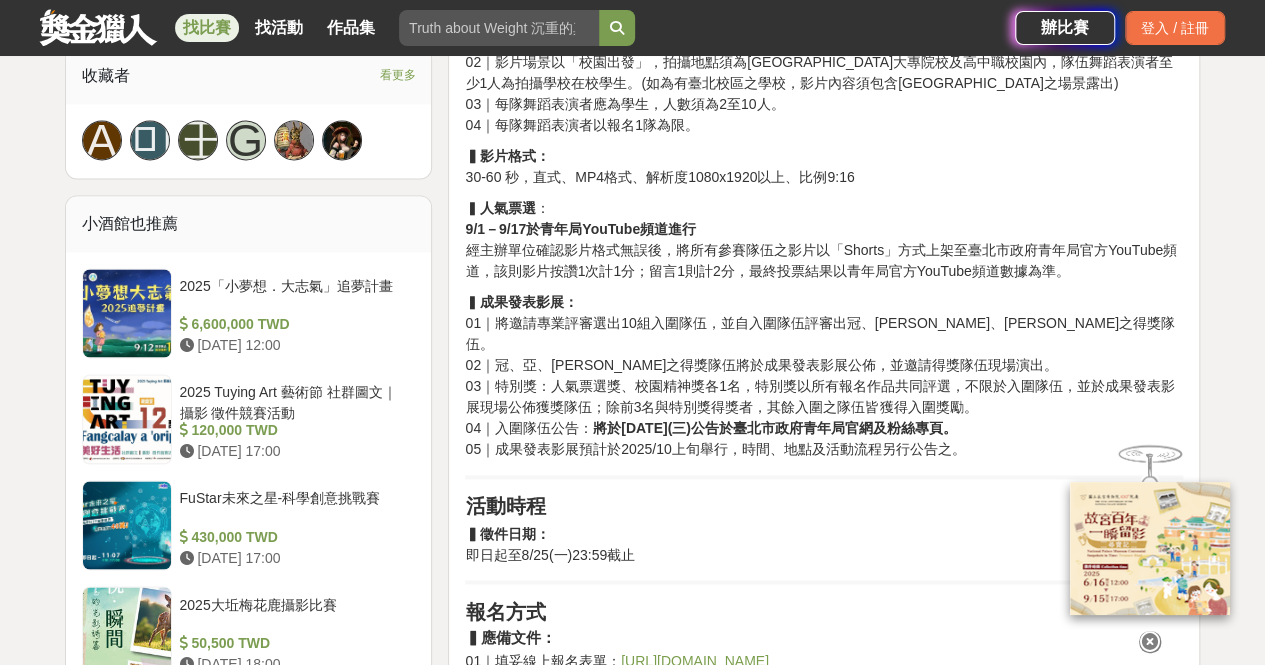 scroll, scrollTop: 1360, scrollLeft: 0, axis: vertical 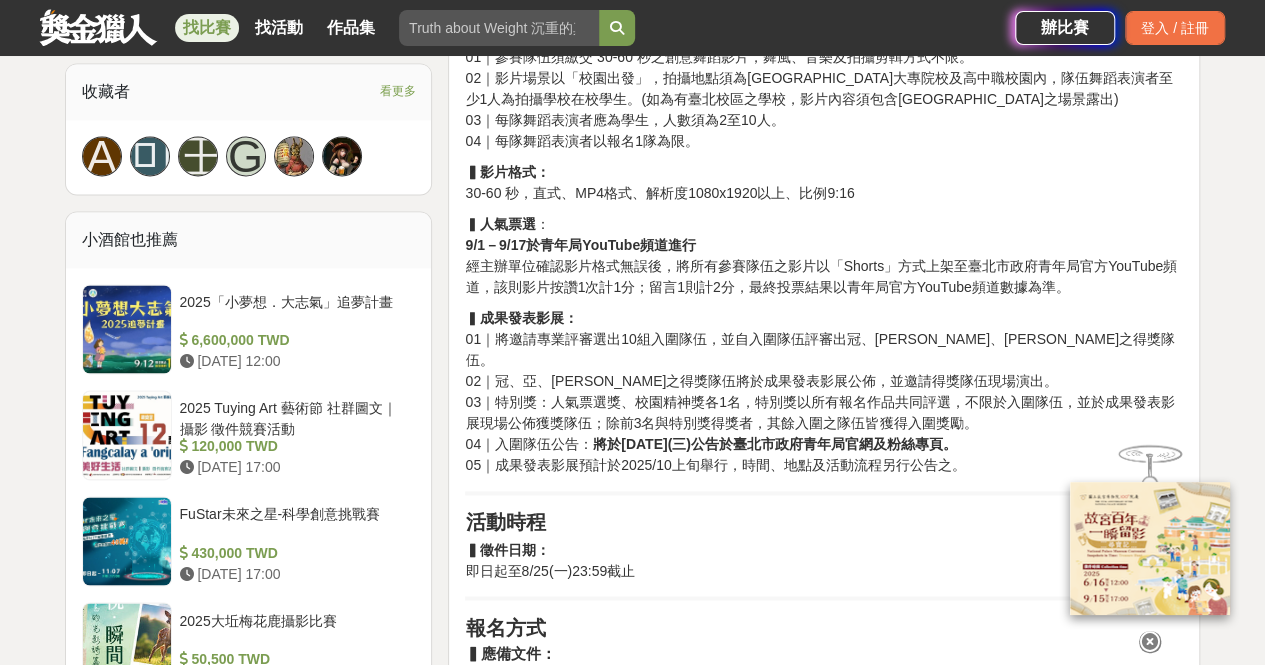 drag, startPoint x: 882, startPoint y: 369, endPoint x: 760, endPoint y: 270, distance: 157.11461 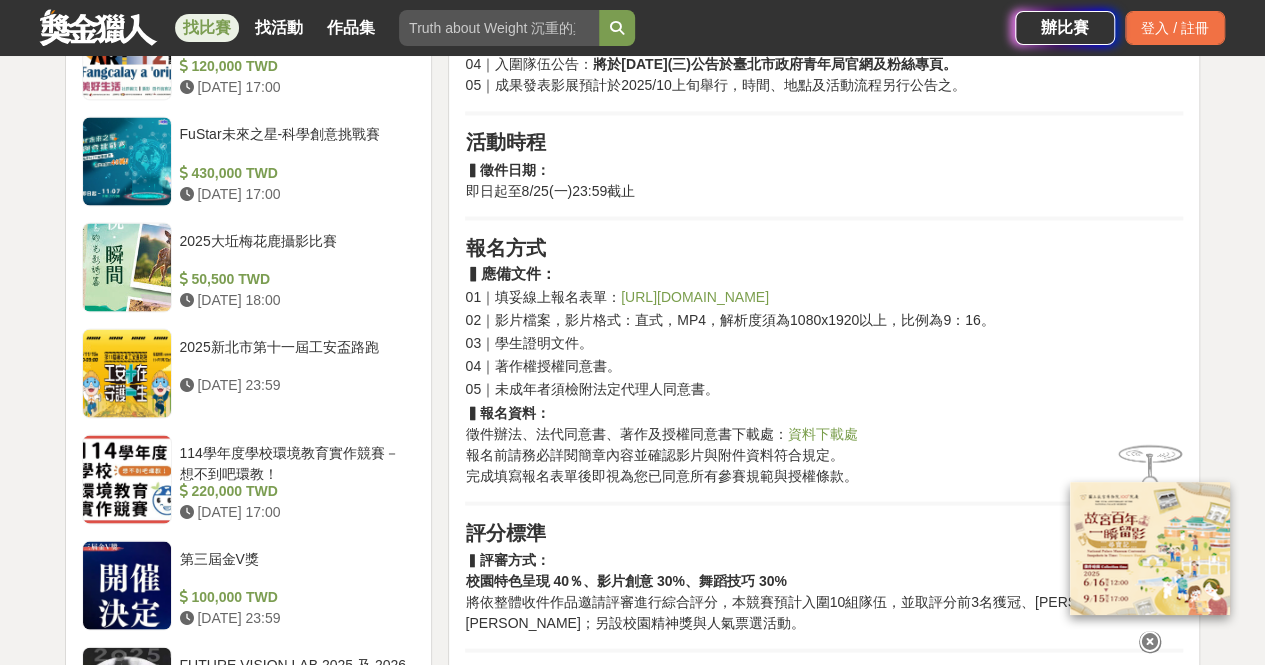 scroll, scrollTop: 1760, scrollLeft: 0, axis: vertical 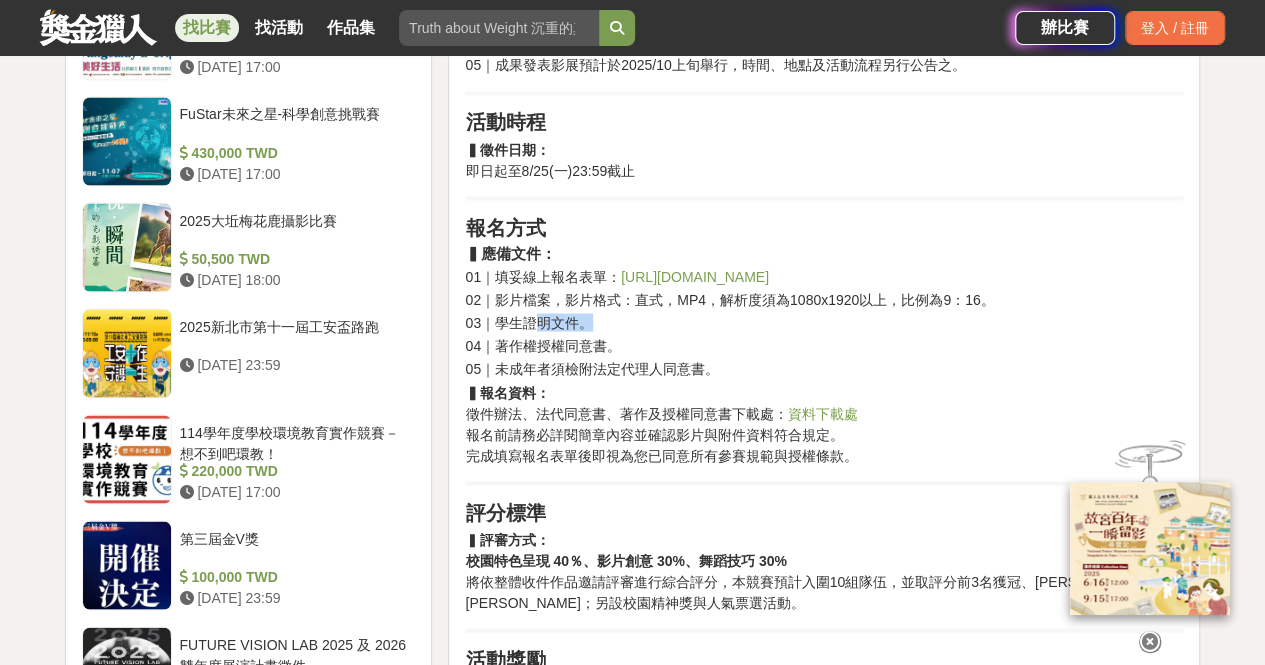 drag, startPoint x: 724, startPoint y: 307, endPoint x: 542, endPoint y: 298, distance: 182.2224 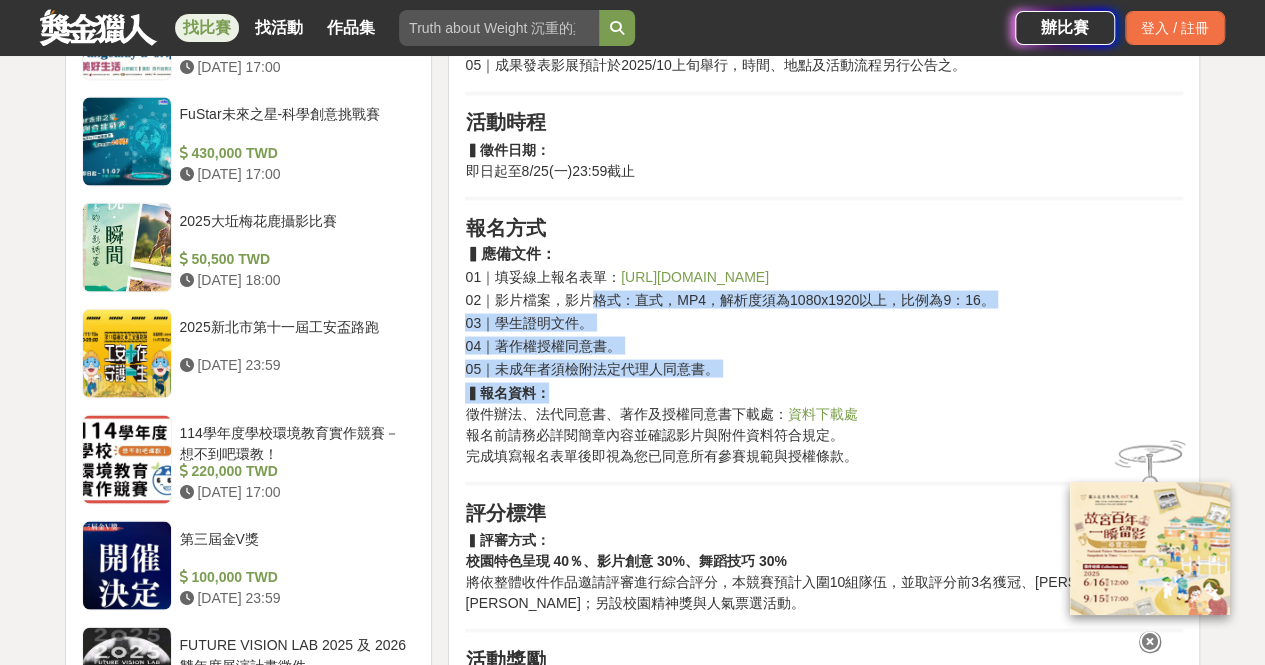 drag, startPoint x: 749, startPoint y: 371, endPoint x: 592, endPoint y: 272, distance: 185.60712 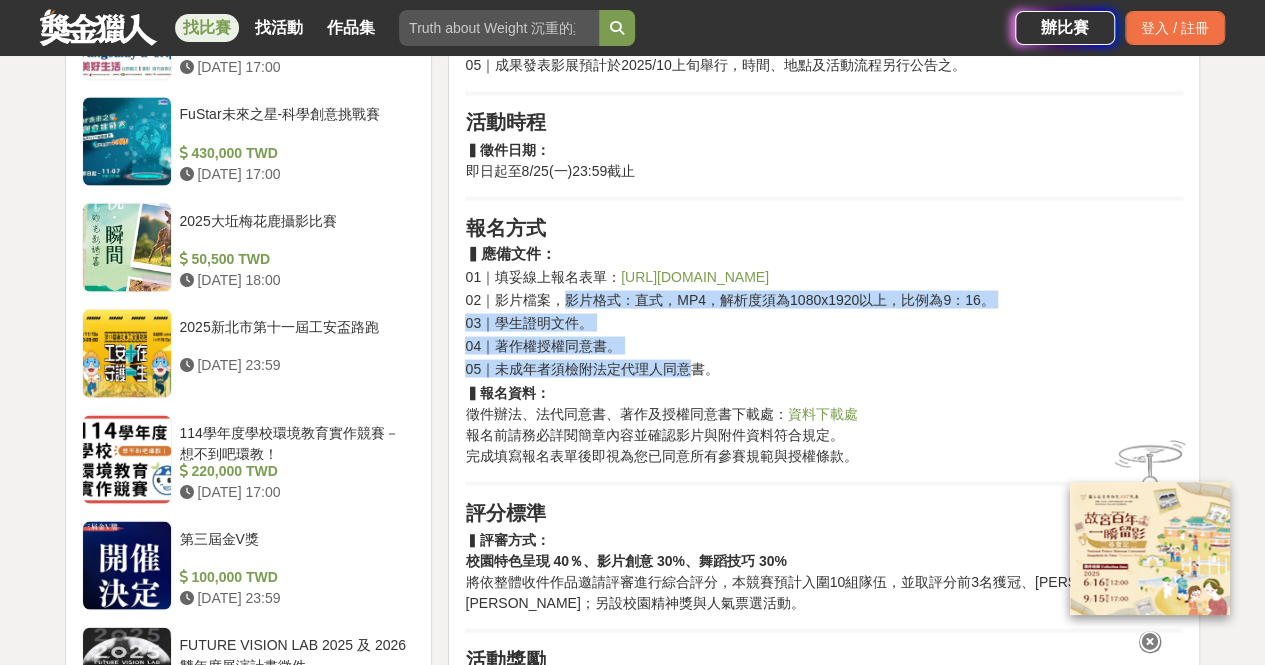 drag, startPoint x: 688, startPoint y: 343, endPoint x: 562, endPoint y: 283, distance: 139.55644 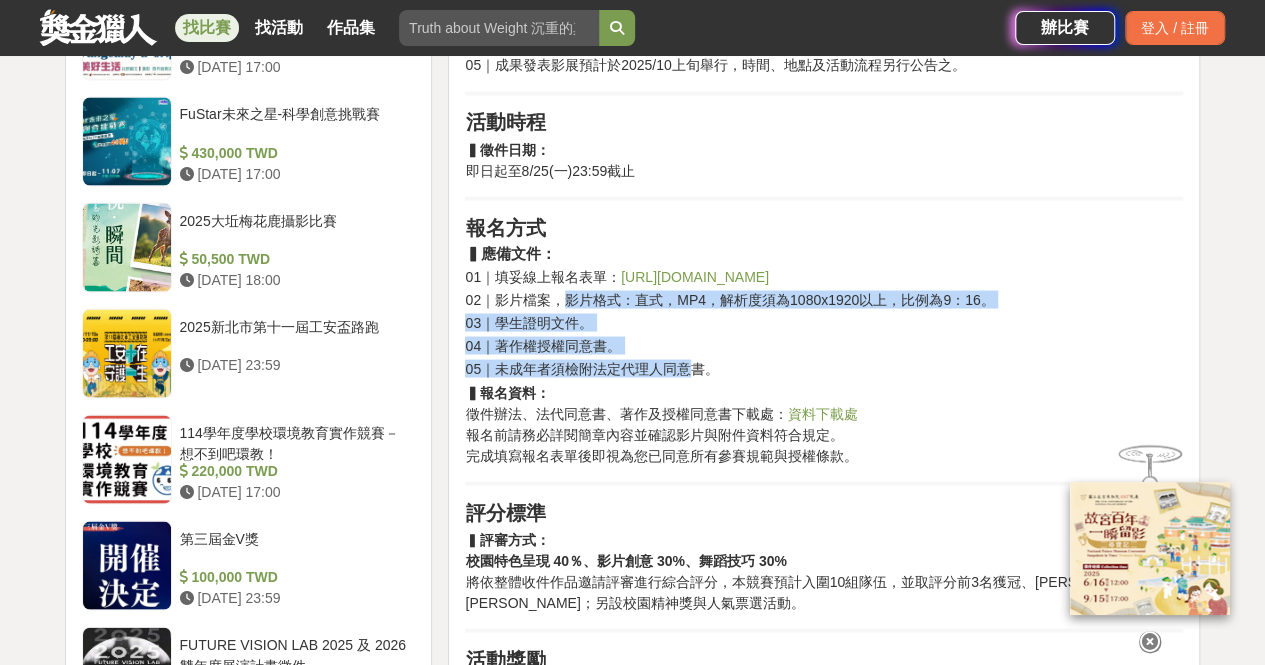 click on "青春坐標・由你定義｜2025臺北市校園創意舞蹈影片競賽 📢  同學們請注意！ 《2025臺北市校園創意舞蹈影片競賽》正式開跑！ 為鼓勵青年勇於表達、展現自我，[GEOGRAPHIC_DATA]青年局邀請[GEOGRAPHIC_DATA]各大專院校及高中職學生從校園出發，以校園為拍攝場景，自行創作並拍攝具創意風格的30-60秒舞蹈影片，透過影像呈現各校的校園文化與特色，以影音作品看見校園的精彩、感受青春的熱血，進一步形塑正向活力的校園氛圍 。 參賽資格 ▍參加對象： [GEOGRAPHIC_DATA]各大專院校與高中職在學學生（含[GEOGRAPHIC_DATA]設有校區之學校） ▍參賽方式： 01｜參賽隊伍須繳交 30-60 秒之創意舞蹈影片，舞風、音樂及拍攝剪輯方式不限。 03｜每隊舞蹈表演者應為學生，人數須為2至10人。 04｜每隊舞蹈表演者以報名1隊為限。 ▍影片格式： 30-60 秒，直式、MP4格式、解析度1080x1920以上、比例9:16 ▍ 人氣票選 ： ▍" at bounding box center [824, 660] 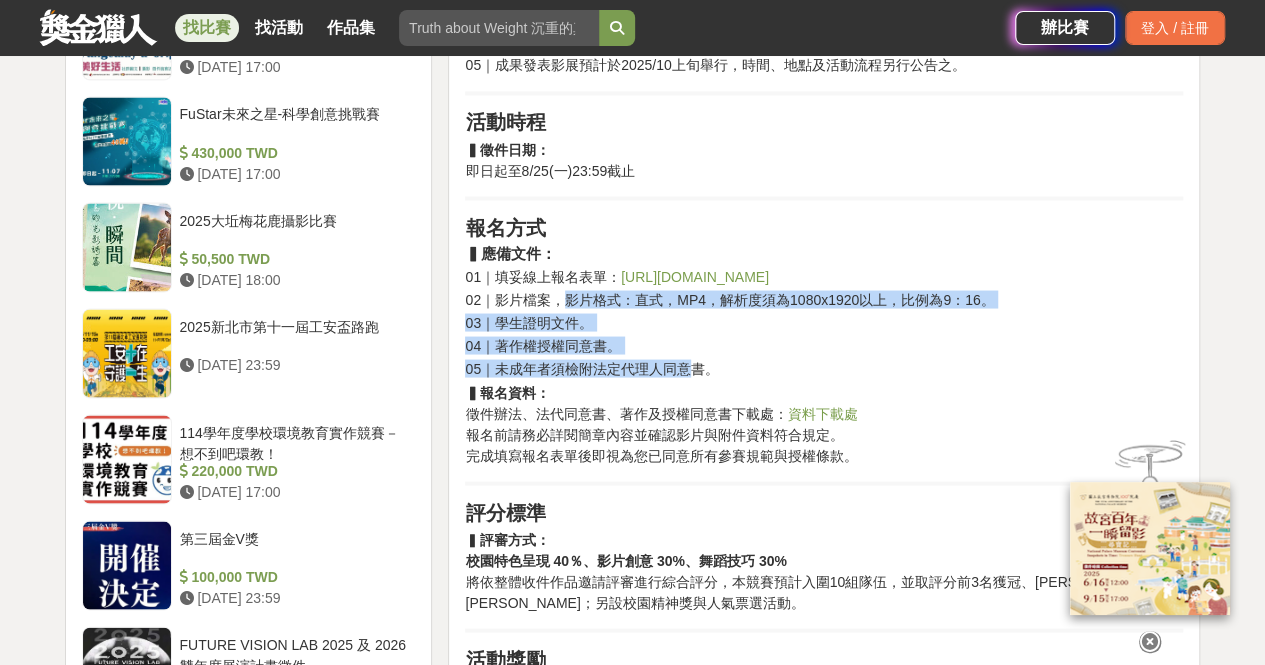 click on "02｜影片檔案，影片格式：直式，MP4，解析度須為1080x1920以上，比例為9：16。" at bounding box center [729, 299] 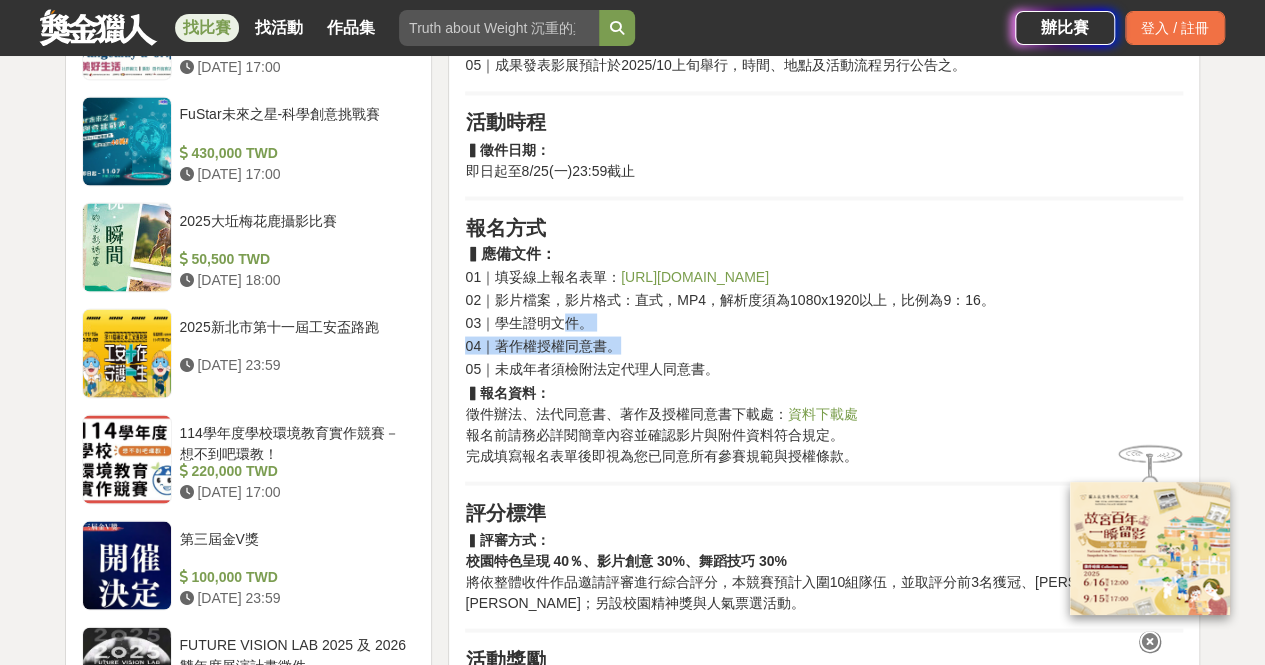 drag, startPoint x: 614, startPoint y: 329, endPoint x: 561, endPoint y: 301, distance: 59.94164 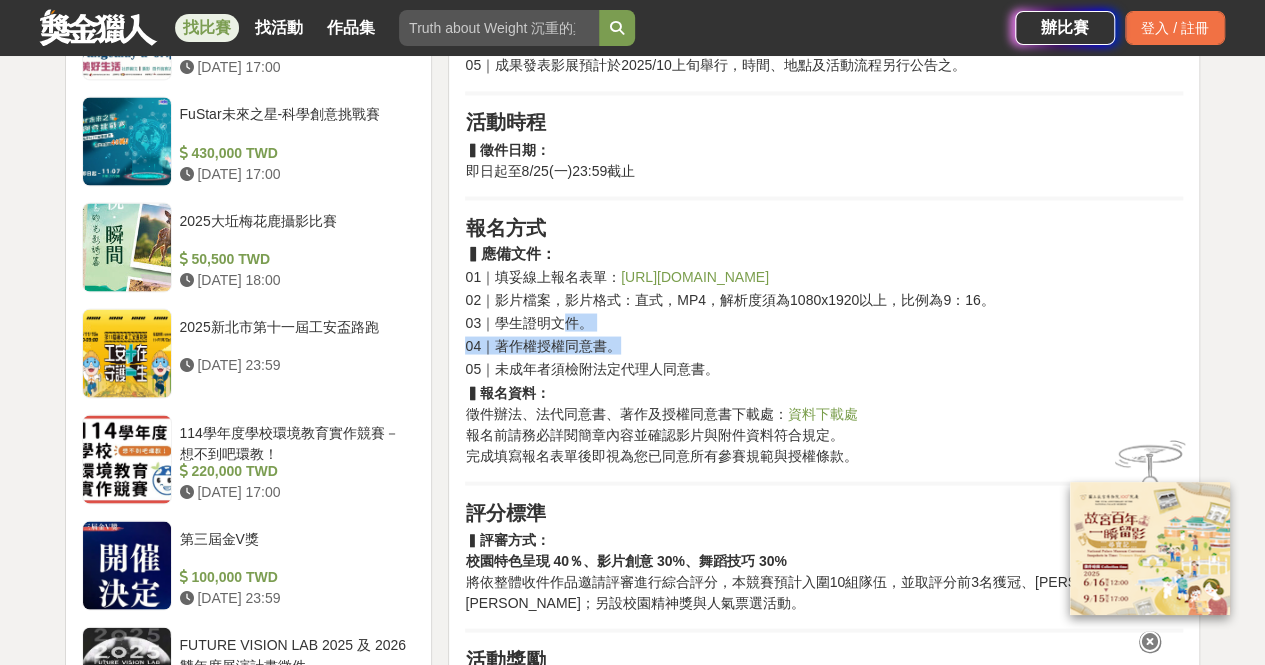 click on "青春坐標・由你定義｜2025臺北市校園創意舞蹈影片競賽 📢  同學們請注意！ 《2025臺北市校園創意舞蹈影片競賽》正式開跑！ 為鼓勵青年勇於表達、展現自我，[GEOGRAPHIC_DATA]青年局邀請[GEOGRAPHIC_DATA]各大專院校及高中職學生從校園出發，以校園為拍攝場景，自行創作並拍攝具創意風格的30-60秒舞蹈影片，透過影像呈現各校的校園文化與特色，以影音作品看見校園的精彩、感受青春的熱血，進一步形塑正向活力的校園氛圍 。 參賽資格 ▍參加對象： [GEOGRAPHIC_DATA]各大專院校與高中職在學學生（含[GEOGRAPHIC_DATA]設有校區之學校） ▍參賽方式： 01｜參賽隊伍須繳交 30-60 秒之創意舞蹈影片，舞風、音樂及拍攝剪輯方式不限。 03｜每隊舞蹈表演者應為學生，人數須為2至10人。 04｜每隊舞蹈表演者以報名1隊為限。 ▍影片格式： 30-60 秒，直式、MP4格式、解析度1080x1920以上、比例9:16 ▍ 人氣票選 ： ▍" at bounding box center [824, 660] 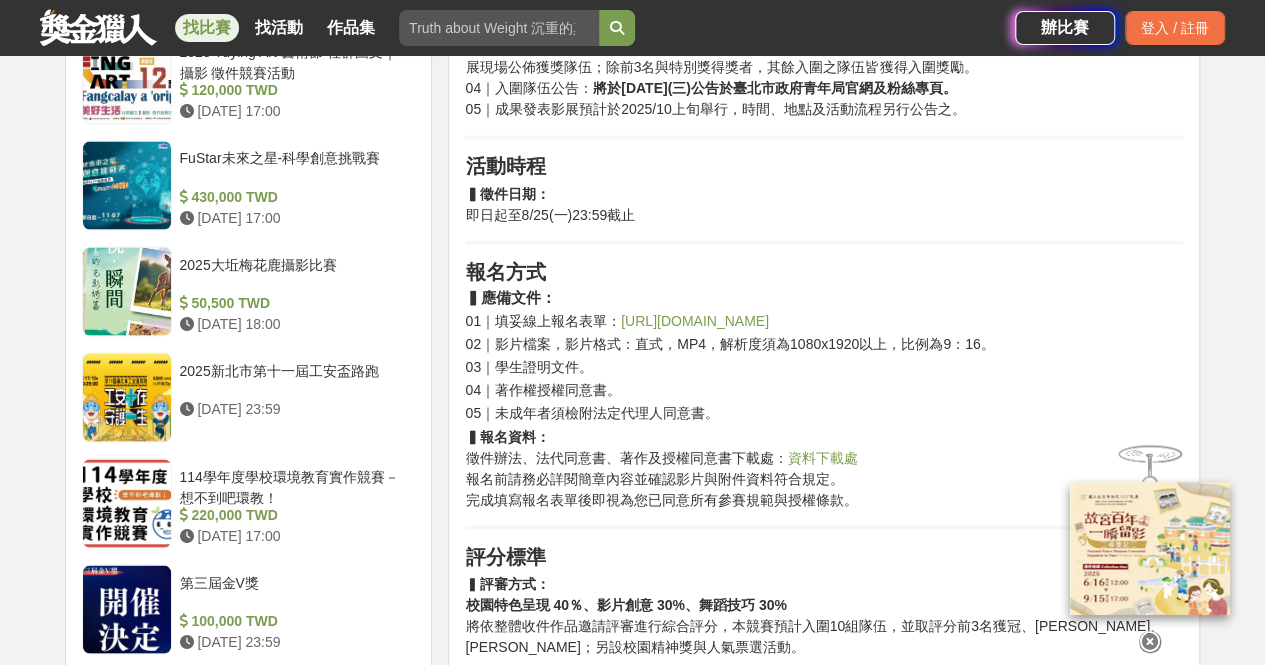 scroll, scrollTop: 1660, scrollLeft: 0, axis: vertical 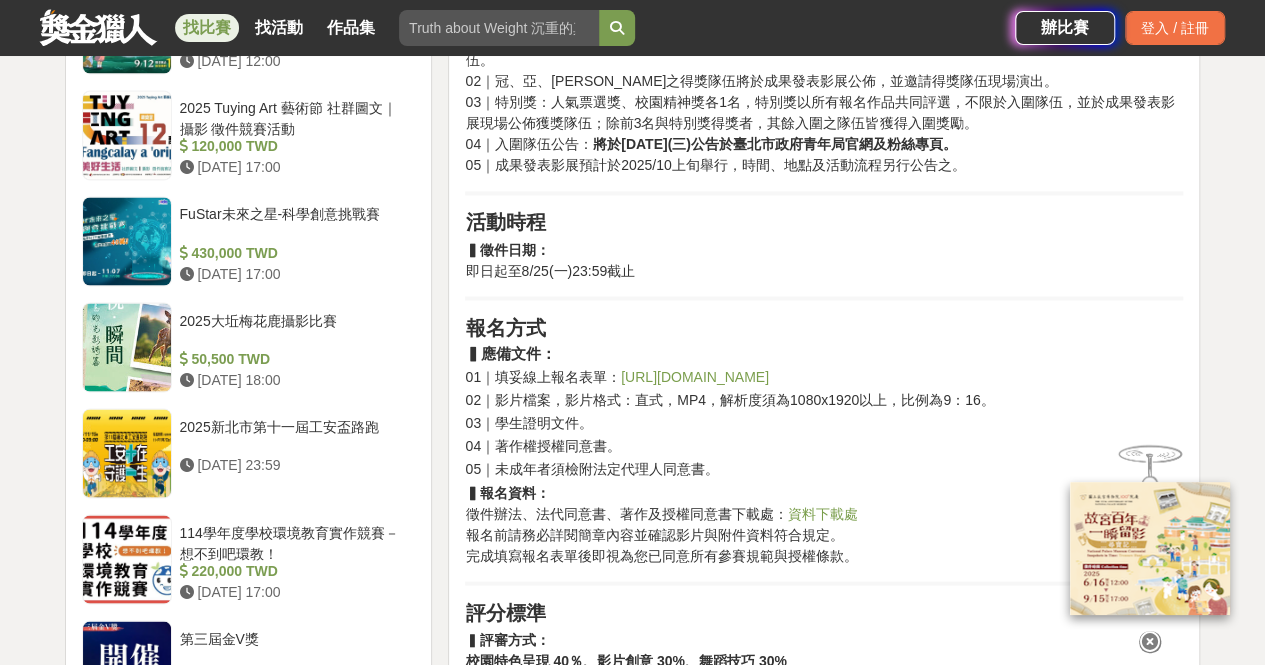 click on "[URL][DOMAIN_NAME]" at bounding box center [695, 376] 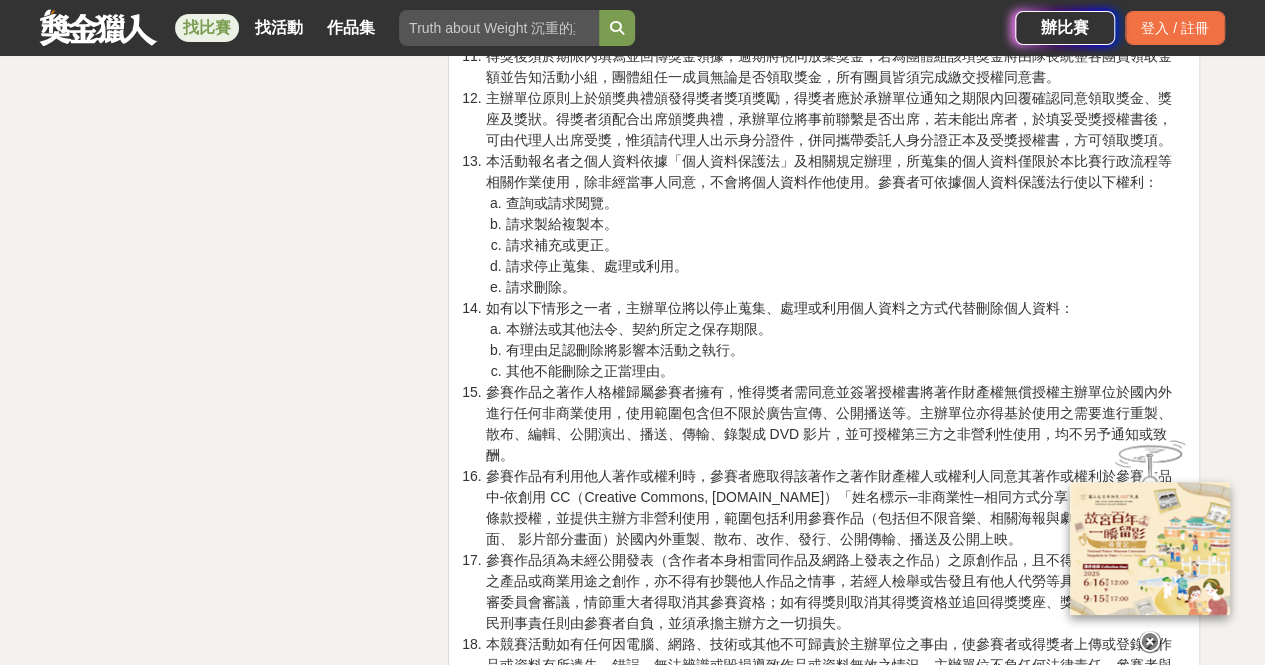 scroll, scrollTop: 3160, scrollLeft: 0, axis: vertical 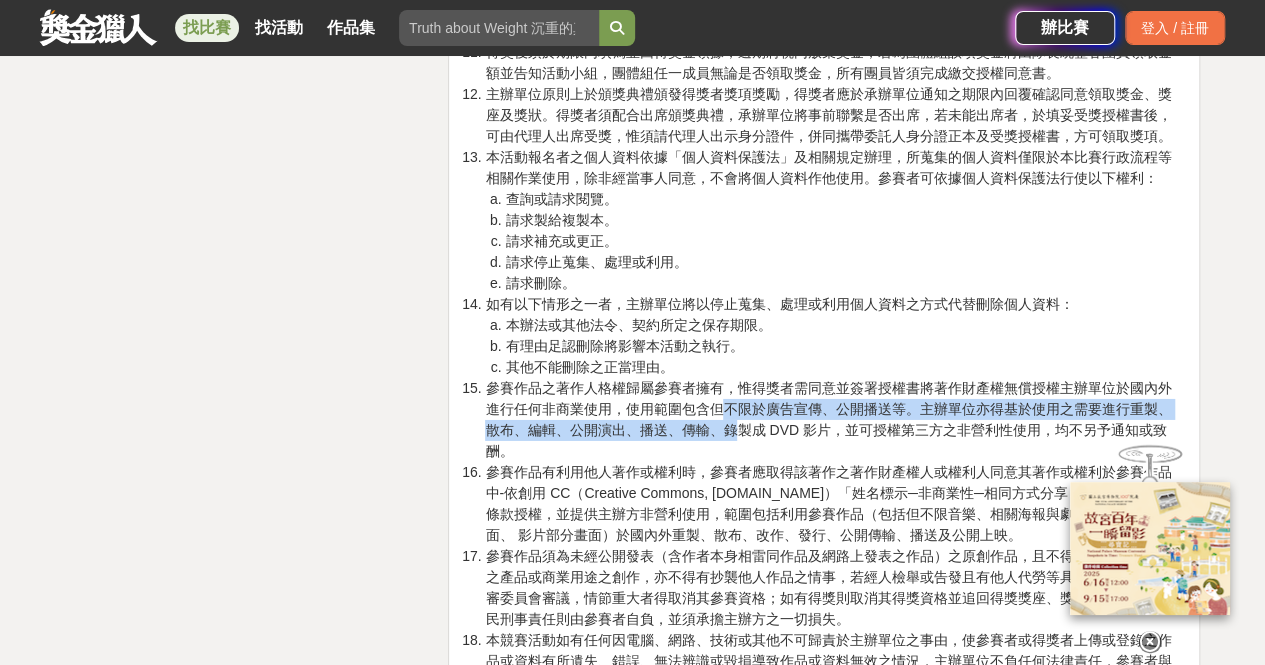 drag, startPoint x: 720, startPoint y: 398, endPoint x: 710, endPoint y: 395, distance: 10.440307 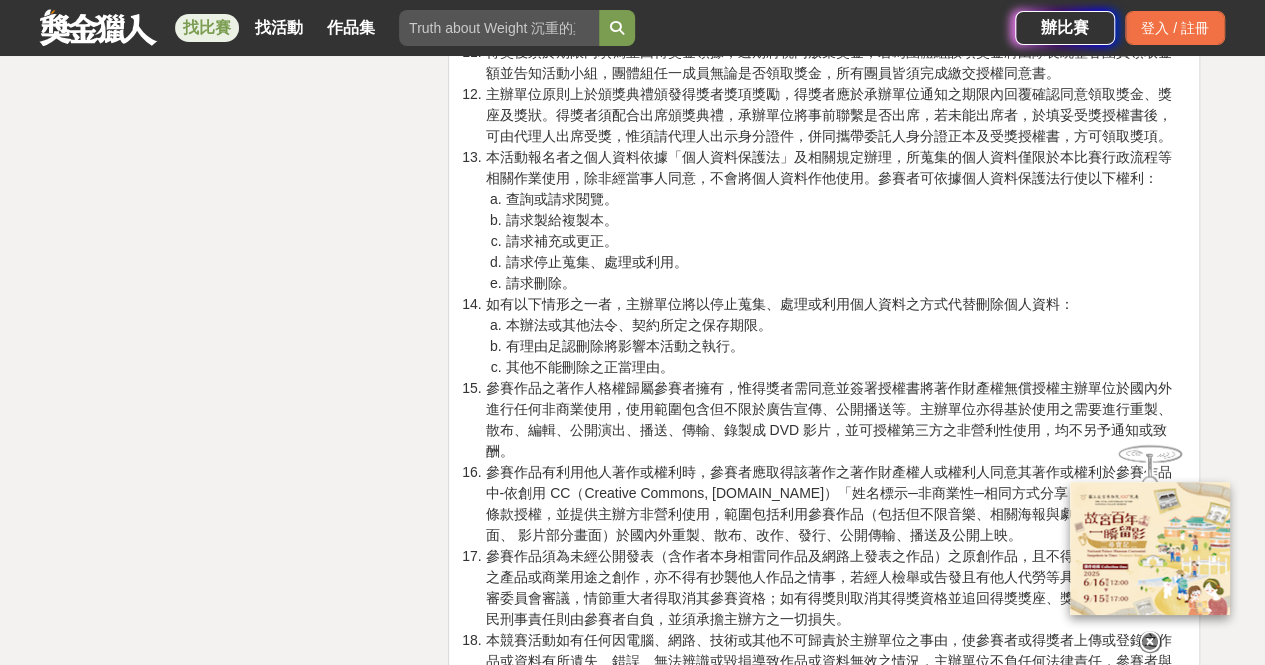click on "參賽作品之著作人格權歸屬參賽者擁有，惟得獎者需同意並簽署授權書將著作財產權無償授權主辦單位於國內外進行任何非商業使用，使用範圍包含但不限於廣告宣傳、公開播送等。主辦單位亦得基於使用之需要進行重製、散布、編輯、公開演出、播送、傳輸、錄製成 DVD 影片，並可授權第三方之非營利性使用，均不另予通知或致酬。" at bounding box center (834, 420) 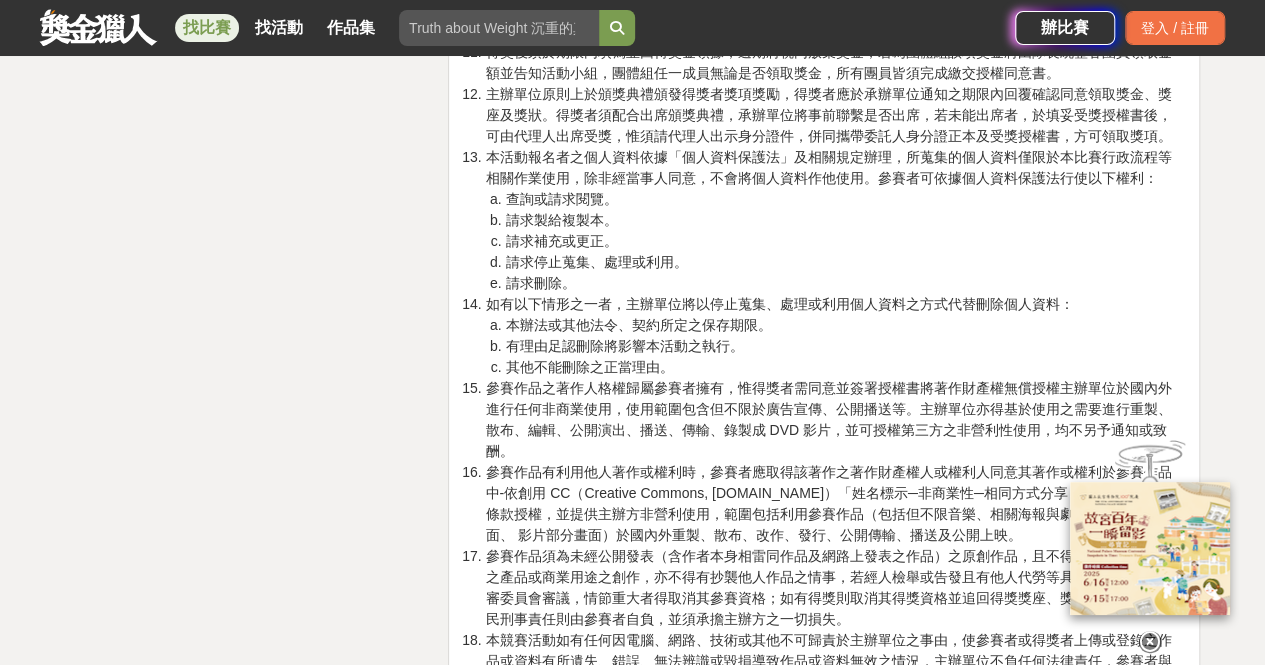 drag, startPoint x: 675, startPoint y: 376, endPoint x: 1046, endPoint y: 427, distance: 374.48898 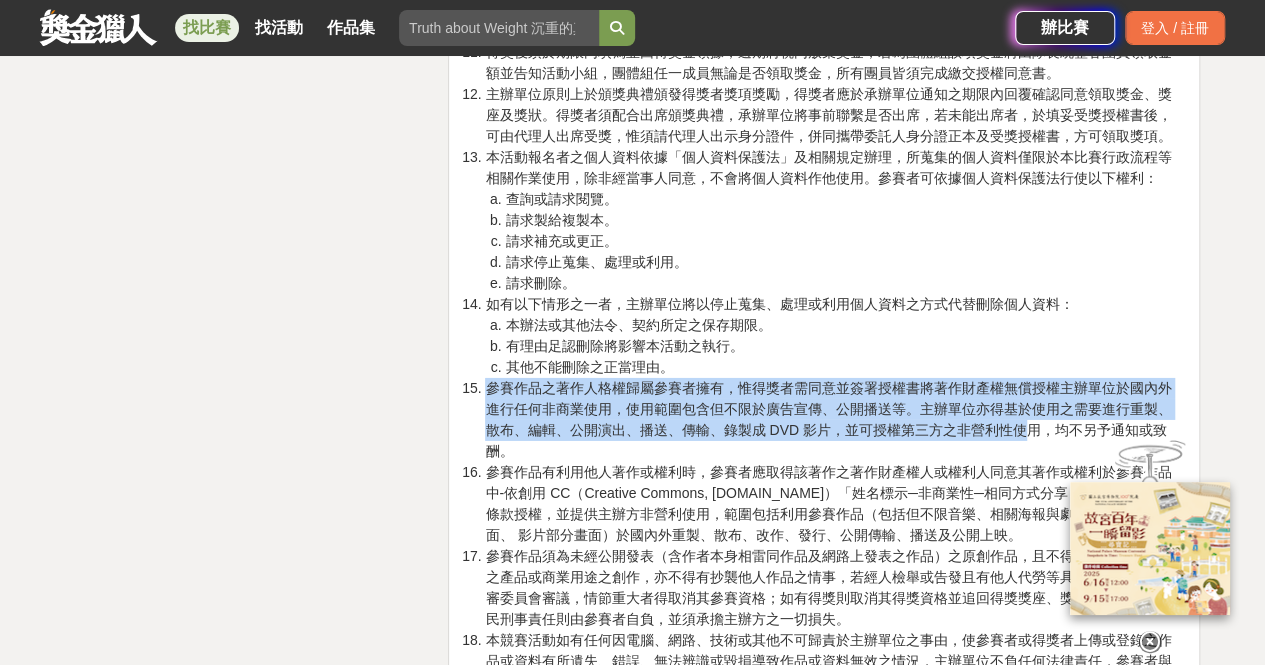 drag, startPoint x: 1007, startPoint y: 401, endPoint x: 738, endPoint y: 347, distance: 274.36655 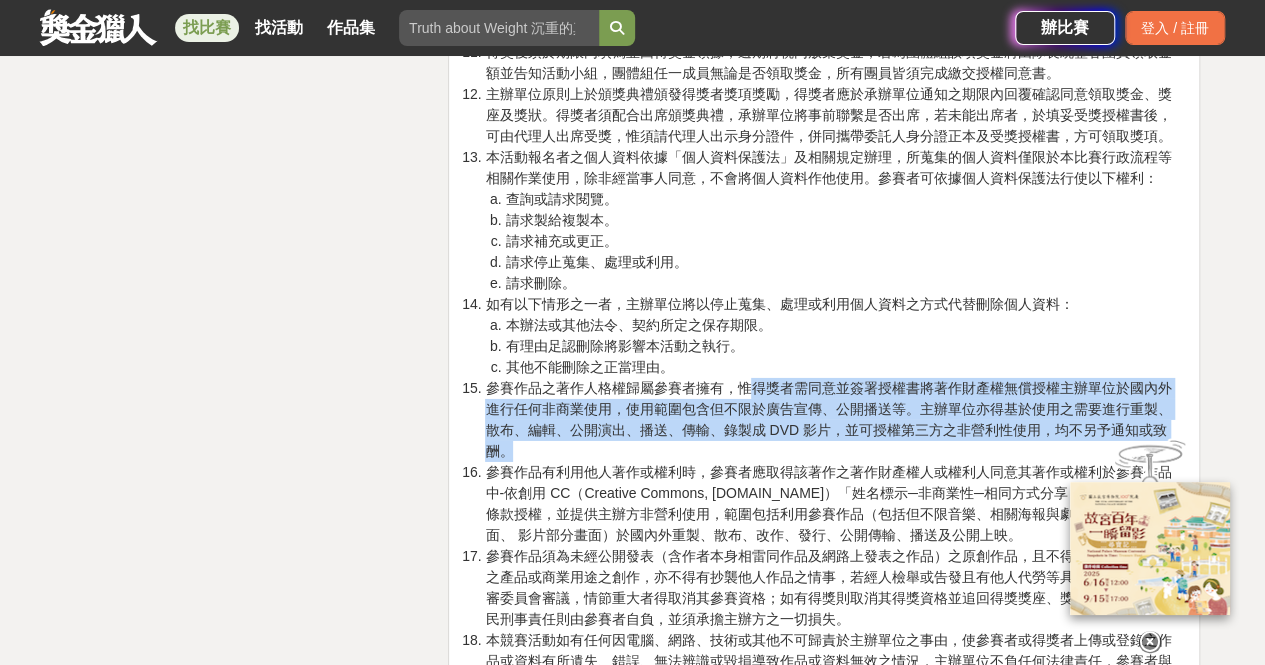 drag, startPoint x: 750, startPoint y: 367, endPoint x: 910, endPoint y: 425, distance: 170.18813 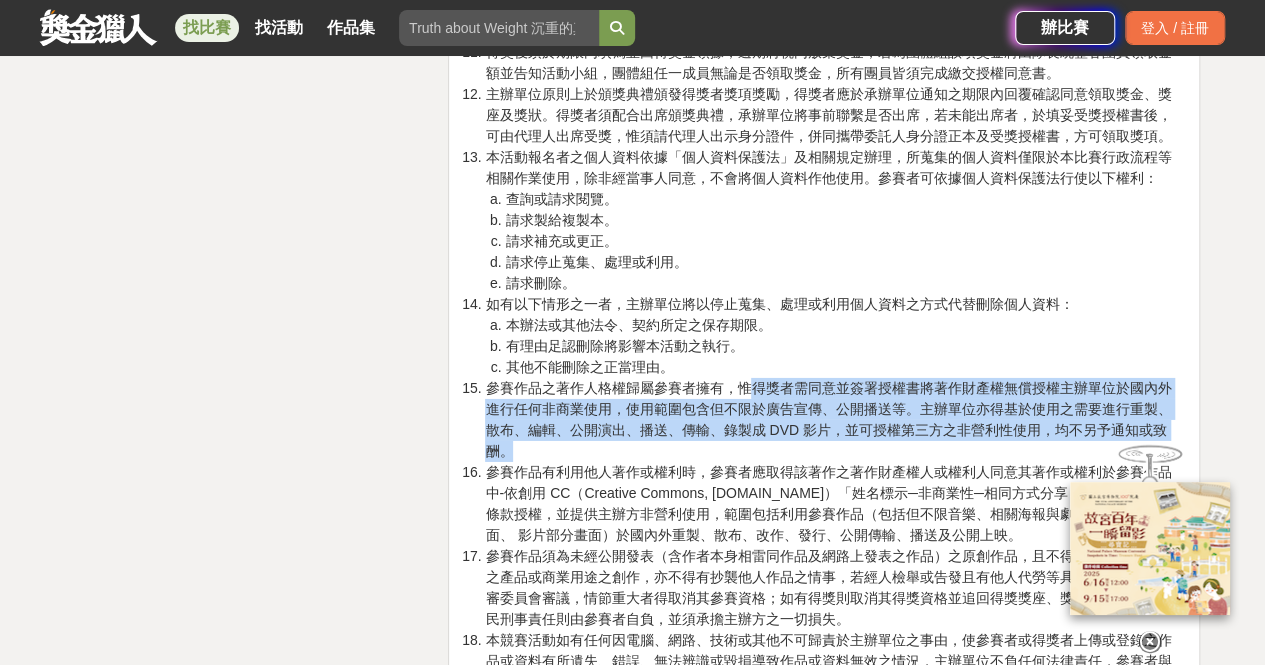 click on "參賽作品之著作人格權歸屬參賽者擁有，惟得獎者需同意並簽署授權書將著作財產權無償授權主辦單位於國內外進行任何非商業使用，使用範圍包含但不限於廣告宣傳、公開播送等。主辦單位亦得基於使用之需要進行重製、散布、編輯、公開演出、播送、傳輸、錄製成 DVD 影片，並可授權第三方之非營利性使用，均不另予通知或致酬。" at bounding box center [834, 420] 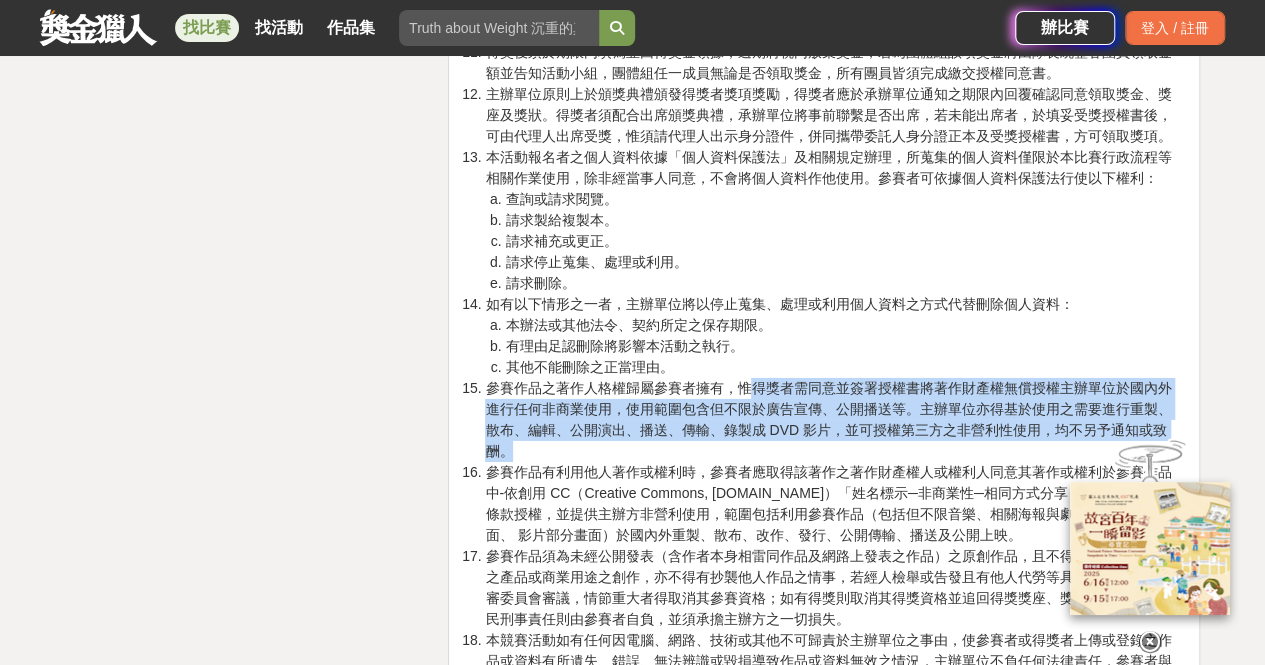 click on "參賽作品之著作人格權歸屬參賽者擁有，惟得獎者需同意並簽署授權書將著作財產權無償授權主辦單位於國內外進行任何非商業使用，使用範圍包含但不限於廣告宣傳、公開播送等。主辦單位亦得基於使用之需要進行重製、散布、編輯、公開演出、播送、傳輸、錄製成 DVD 影片，並可授權第三方之非營利性使用，均不另予通知或致酬。" at bounding box center [834, 420] 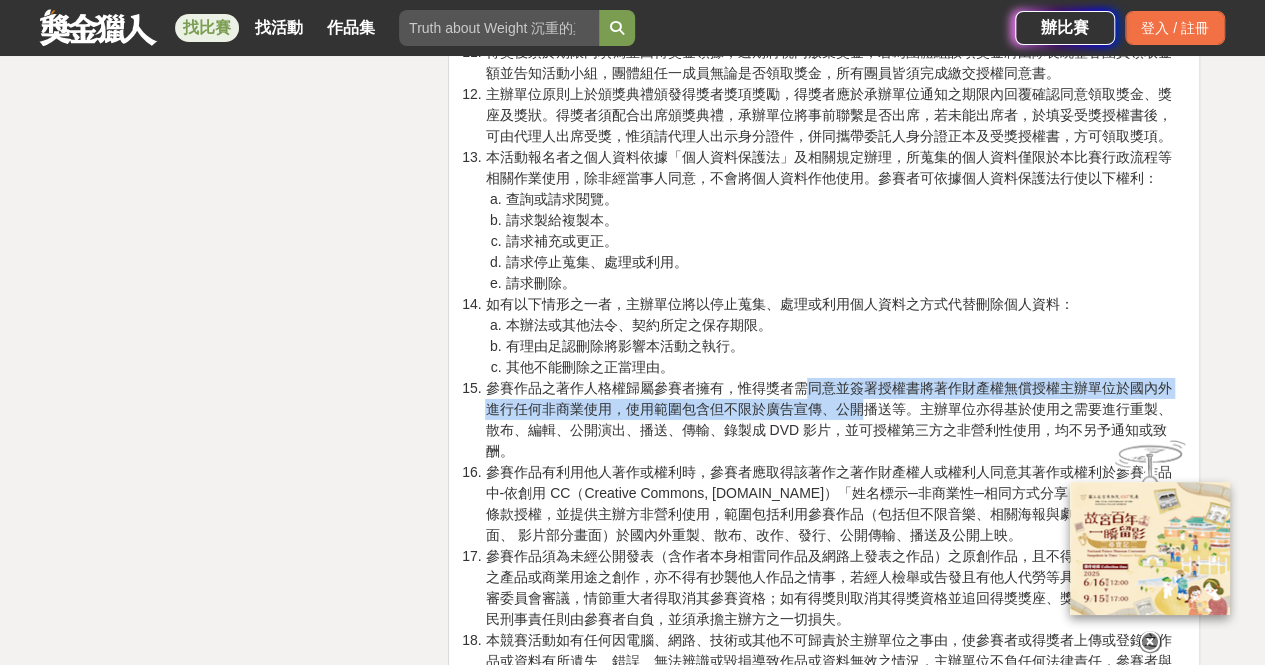 drag, startPoint x: 865, startPoint y: 385, endPoint x: 792, endPoint y: 359, distance: 77.491936 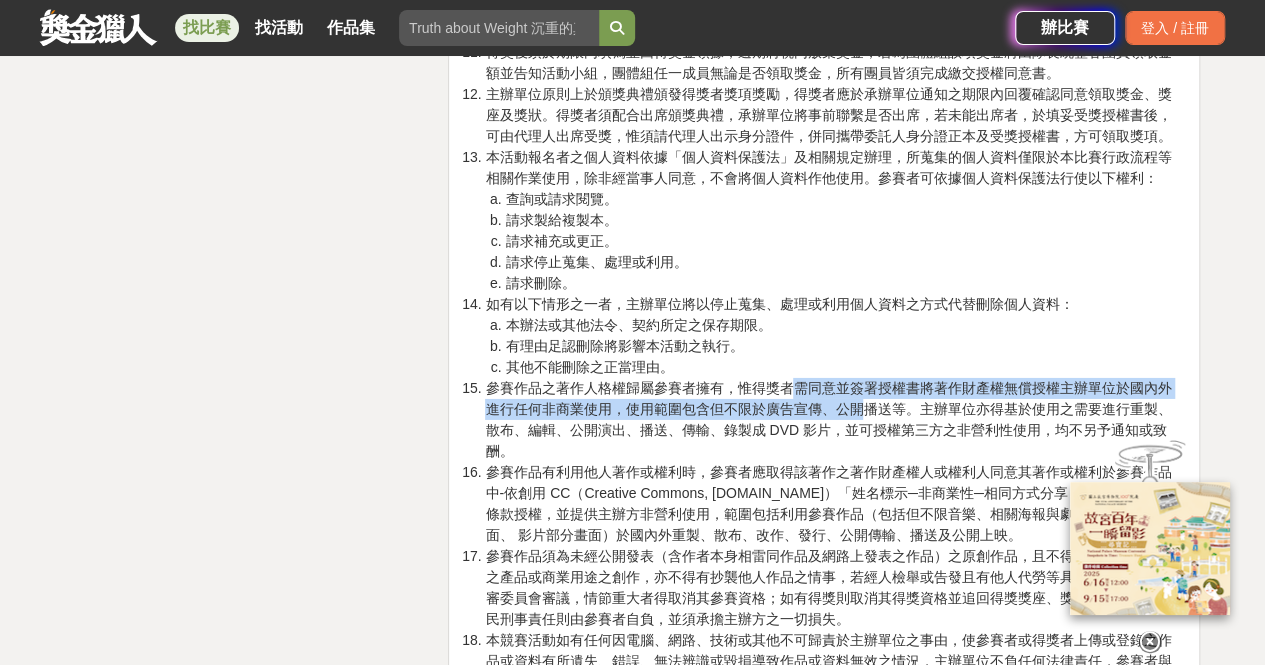 click on "參賽作品之著作人格權歸屬參賽者擁有，惟得獎者需同意並簽署授權書將著作財產權無償授權主辦單位於國內外進行任何非商業使用，使用範圍包含但不限於廣告宣傳、公開播送等。主辦單位亦得基於使用之需要進行重製、散布、編輯、公開演出、播送、傳輸、錄製成 DVD 影片，並可授權第三方之非營利性使用，均不另予通知或致酬。" at bounding box center [834, 420] 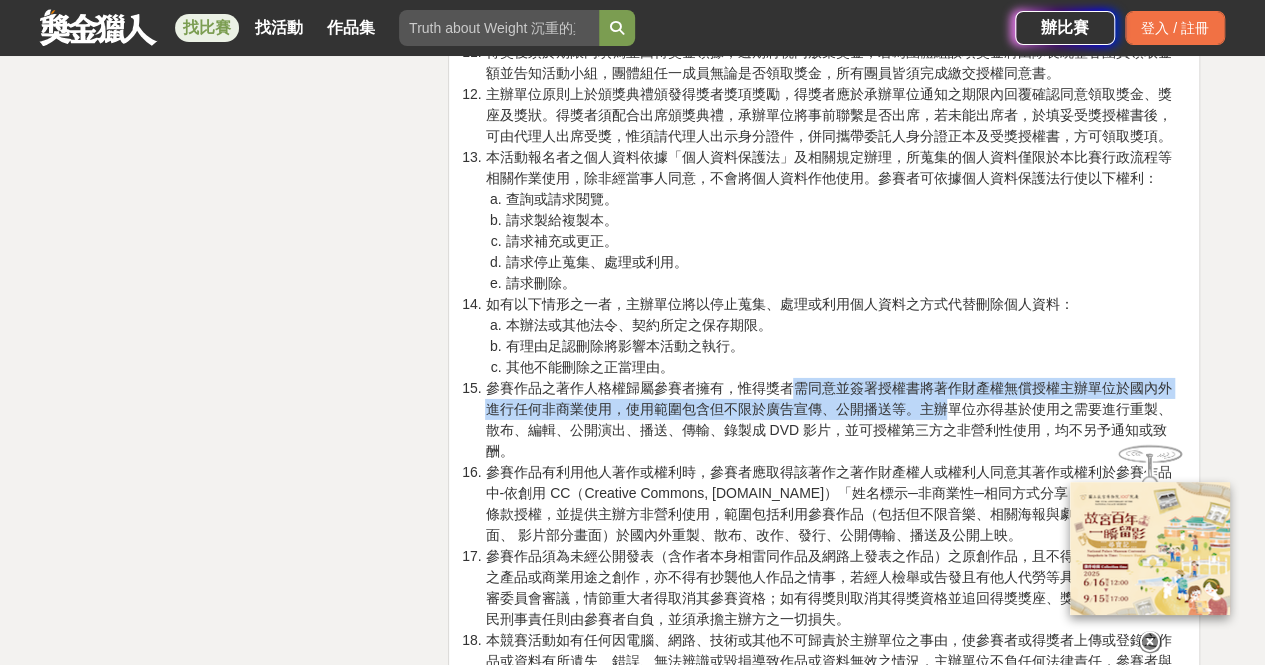 drag, startPoint x: 818, startPoint y: 375, endPoint x: 950, endPoint y: 389, distance: 132.74034 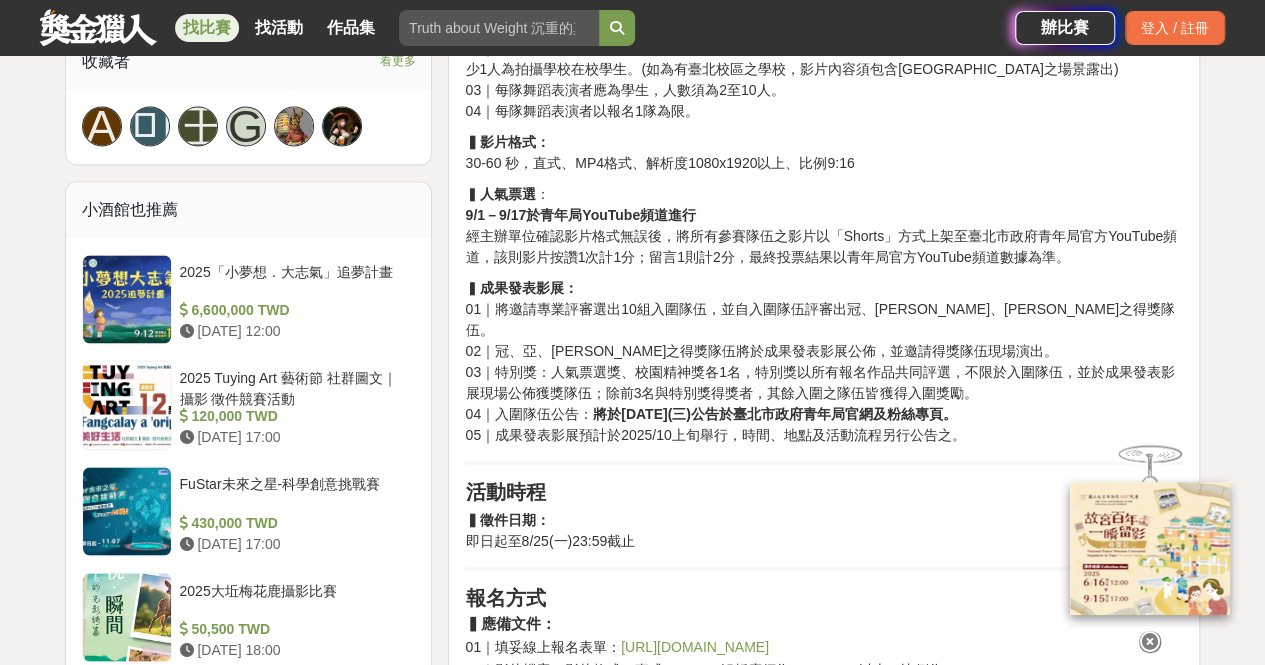 scroll, scrollTop: 1360, scrollLeft: 0, axis: vertical 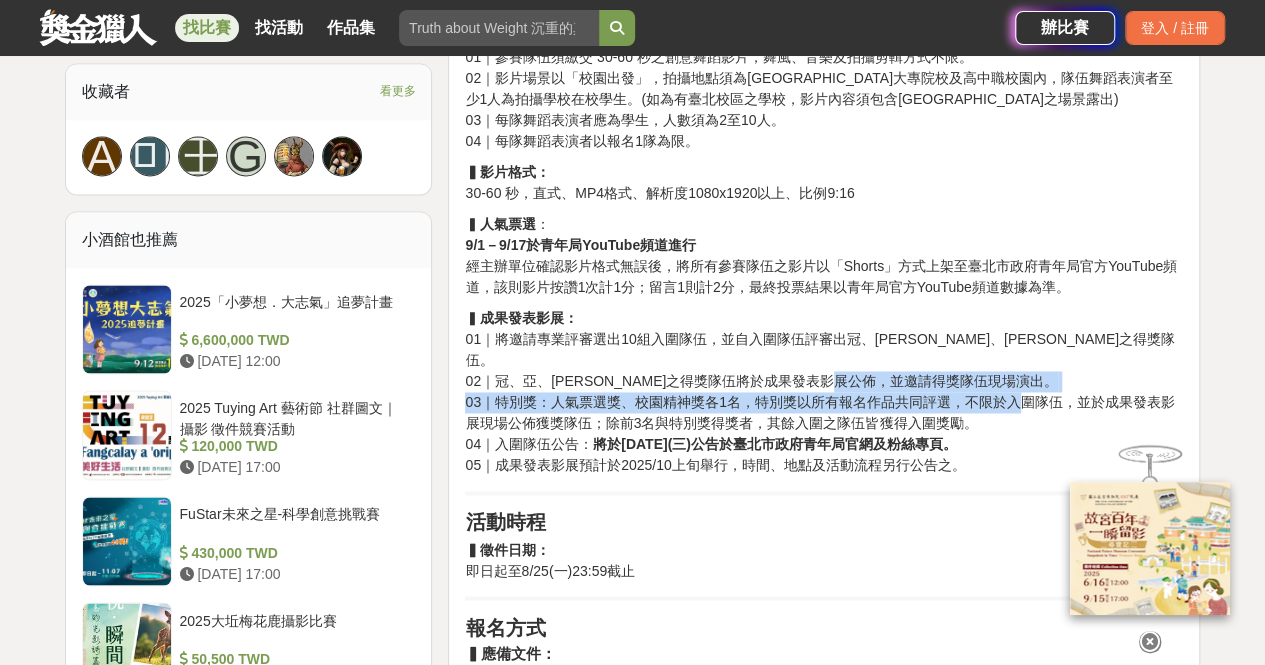 drag, startPoint x: 1020, startPoint y: 382, endPoint x: 896, endPoint y: 346, distance: 129.1201 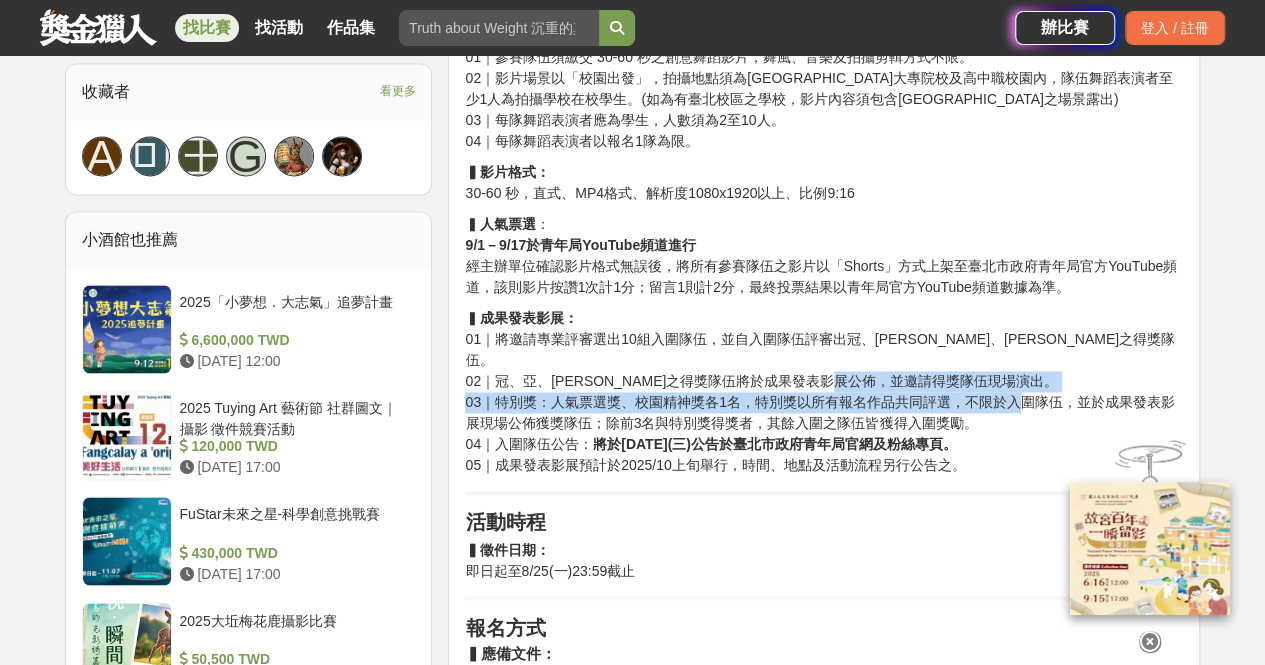 click on "▍ 成果發表影展： 01｜將邀請專業評審選出10組入圍隊伍，並自入圍隊伍評審出冠、亞、[PERSON_NAME]之得獎隊伍。 02｜冠、[PERSON_NAME]、[PERSON_NAME]之得獎隊伍將於成果發表影展公佈，並邀請得獎隊伍現場演出。 03｜特別獎：人氣票選獎、校園精神獎各1名，特別獎以所有報名作品共同評選，不限於入圍隊伍，並於成果發表影展現場公佈獲獎隊伍；除前3名與特別獎得獎者，其餘入圍之隊伍皆獲得入圍獎勵。 04｜入圍隊伍公告： 將於[DATE](三)公告於臺北市政府青年局官網及粉絲專頁。 05｜成果發表影展預計於2025/10上旬舉行，時間、地點及活動流程另行公告之。" at bounding box center (824, 392) 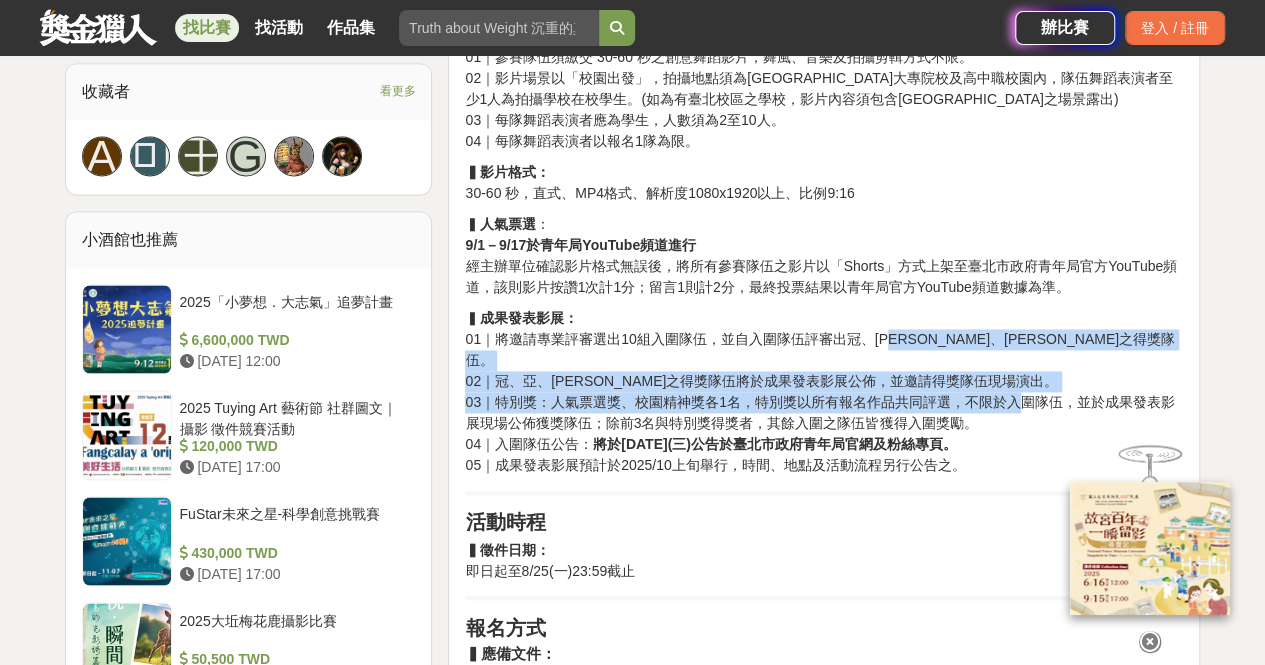 click on "01｜將邀請專業評審選出10組入圍隊伍，並自入圍隊伍評審出冠、[PERSON_NAME]、[PERSON_NAME]之得獎隊伍。" at bounding box center (819, 349) 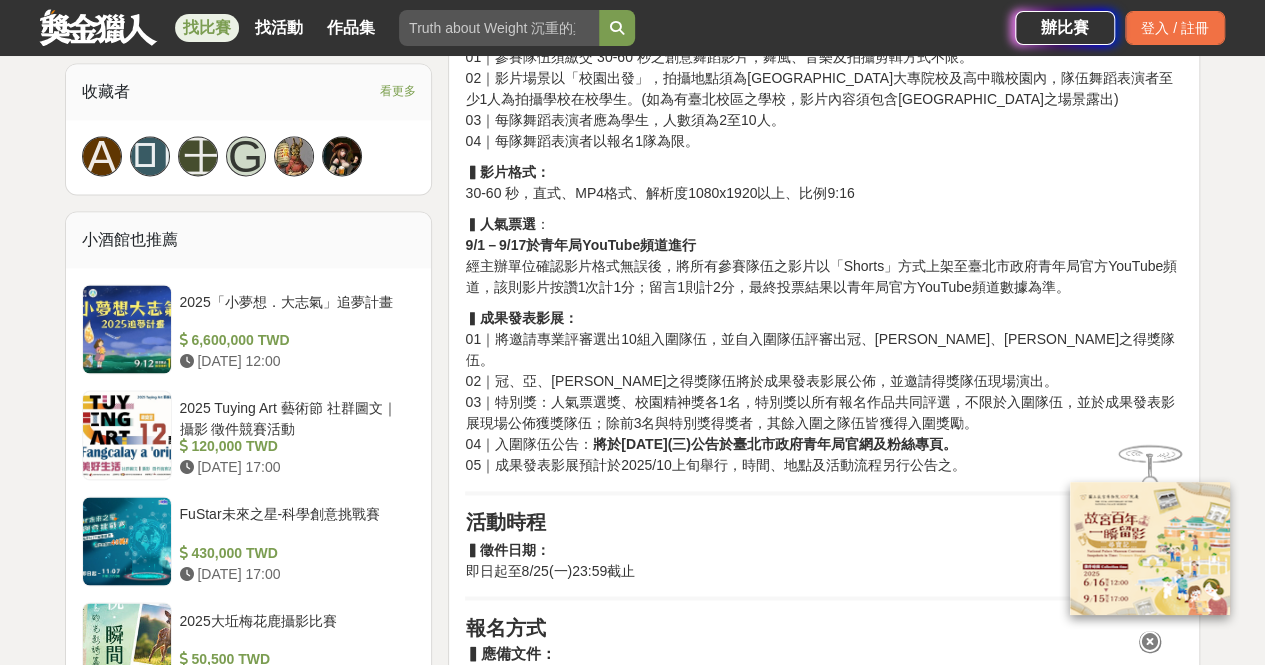 click on "02｜冠、亞、[PERSON_NAME]之得獎隊伍將於成果發表影展公佈，並邀請得獎隊伍現場演出。" at bounding box center [761, 381] 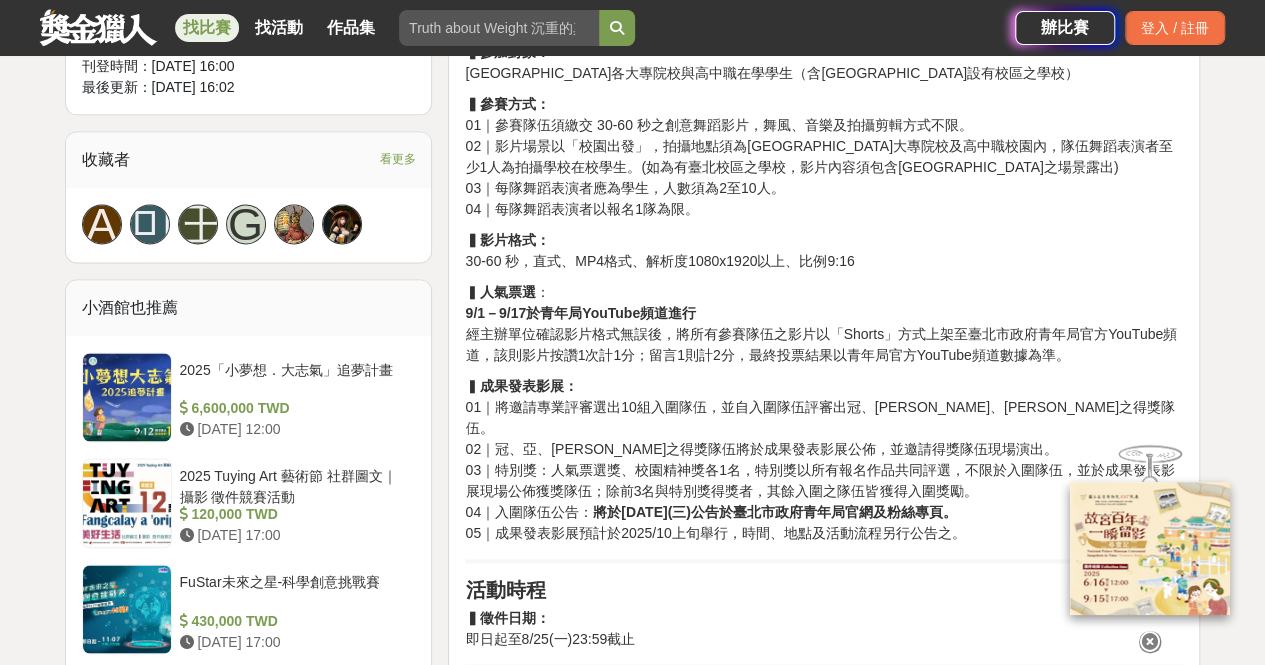 scroll, scrollTop: 1260, scrollLeft: 0, axis: vertical 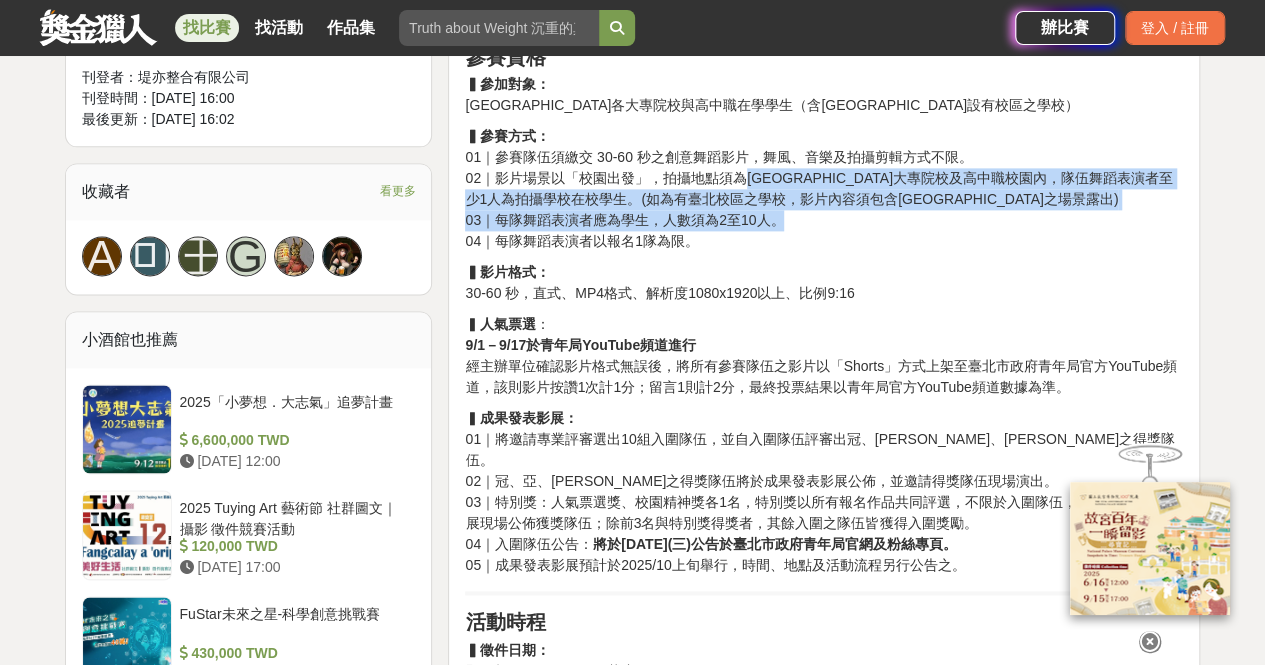 drag, startPoint x: 934, startPoint y: 210, endPoint x: 739, endPoint y: 171, distance: 198.86176 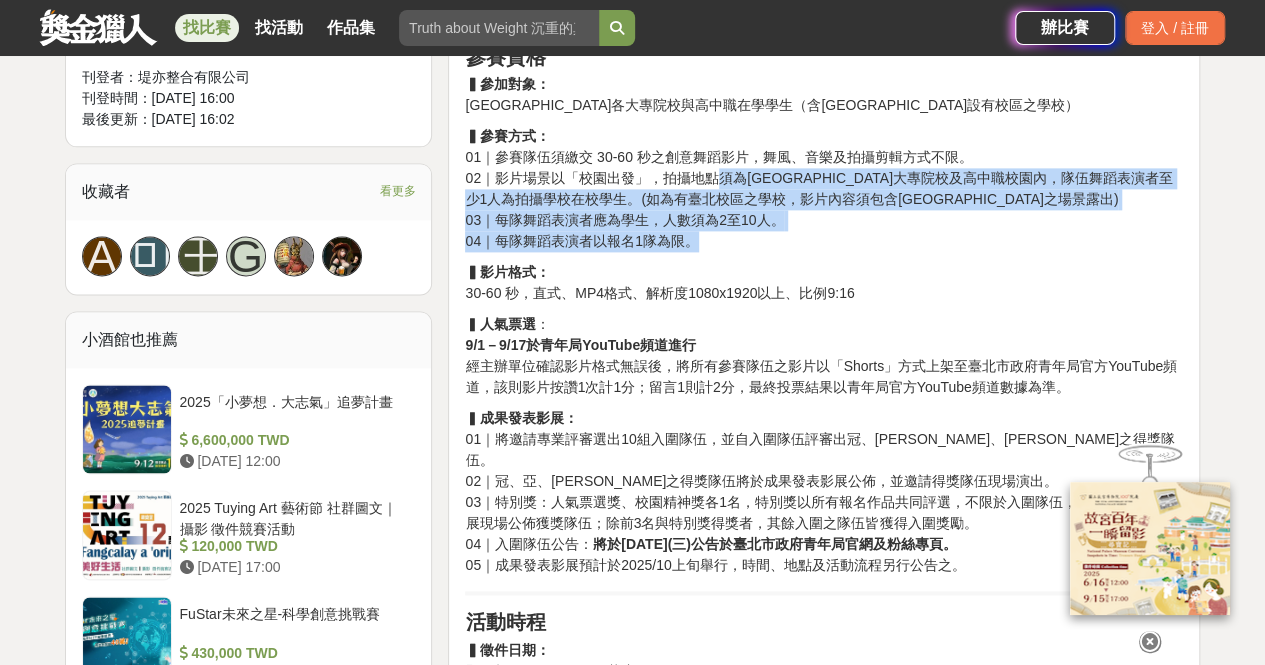 drag, startPoint x: 787, startPoint y: 239, endPoint x: 716, endPoint y: 167, distance: 101.118744 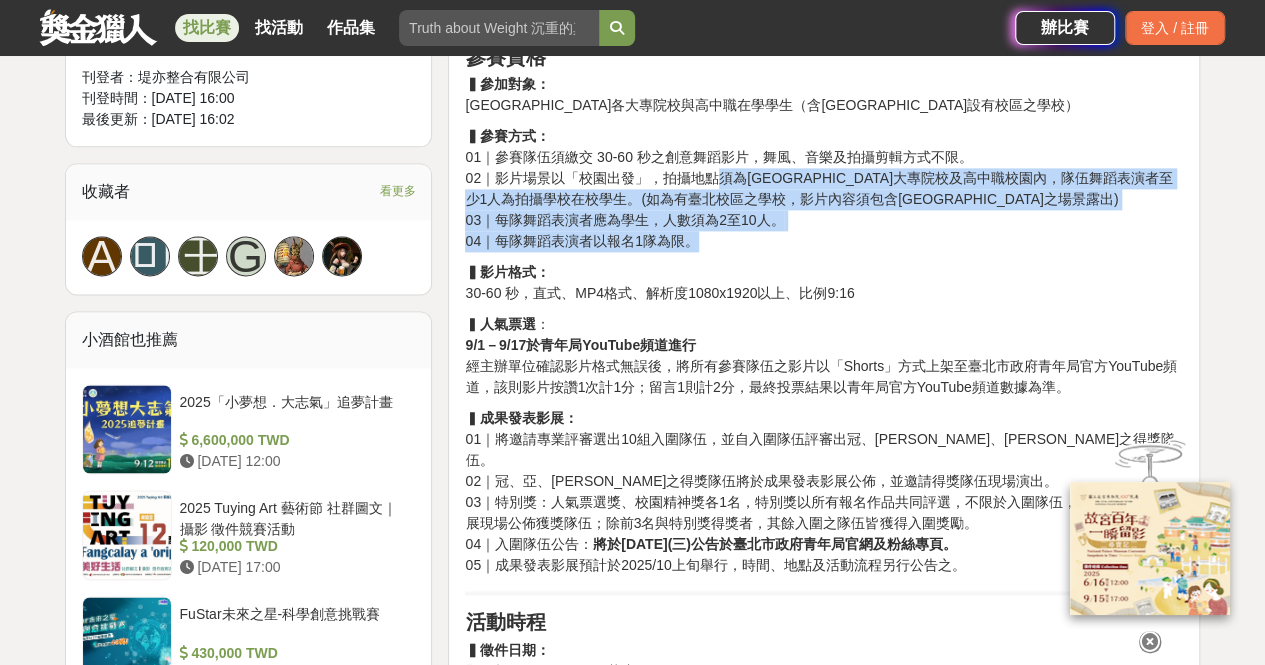 click on "▍參賽方式： 01｜參賽隊伍須繳交 30-60 秒之創意舞蹈影片，舞風、音樂及拍攝剪輯方式不限。 02｜影片場景以「校園出發」，拍攝地點須為[GEOGRAPHIC_DATA]大專院校及高中職校園內，隊伍舞蹈表演者至少1人為拍攝學校在校學生。(如為有臺北校區之學校，影片內容須包含臺北校區之場景露出) 03｜每隊舞蹈表演者應為學生，人數須為2至10人。 04｜每隊舞蹈表演者以報名1隊為限。" at bounding box center [824, 189] 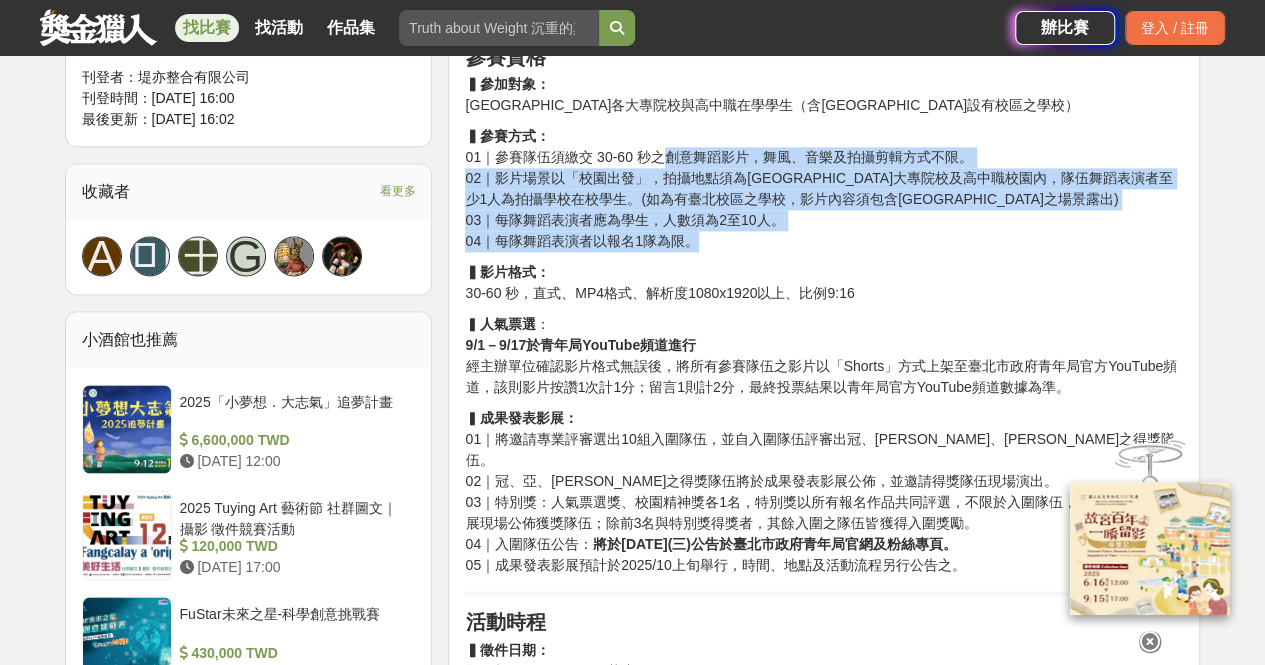drag, startPoint x: 767, startPoint y: 237, endPoint x: 664, endPoint y: 147, distance: 136.78085 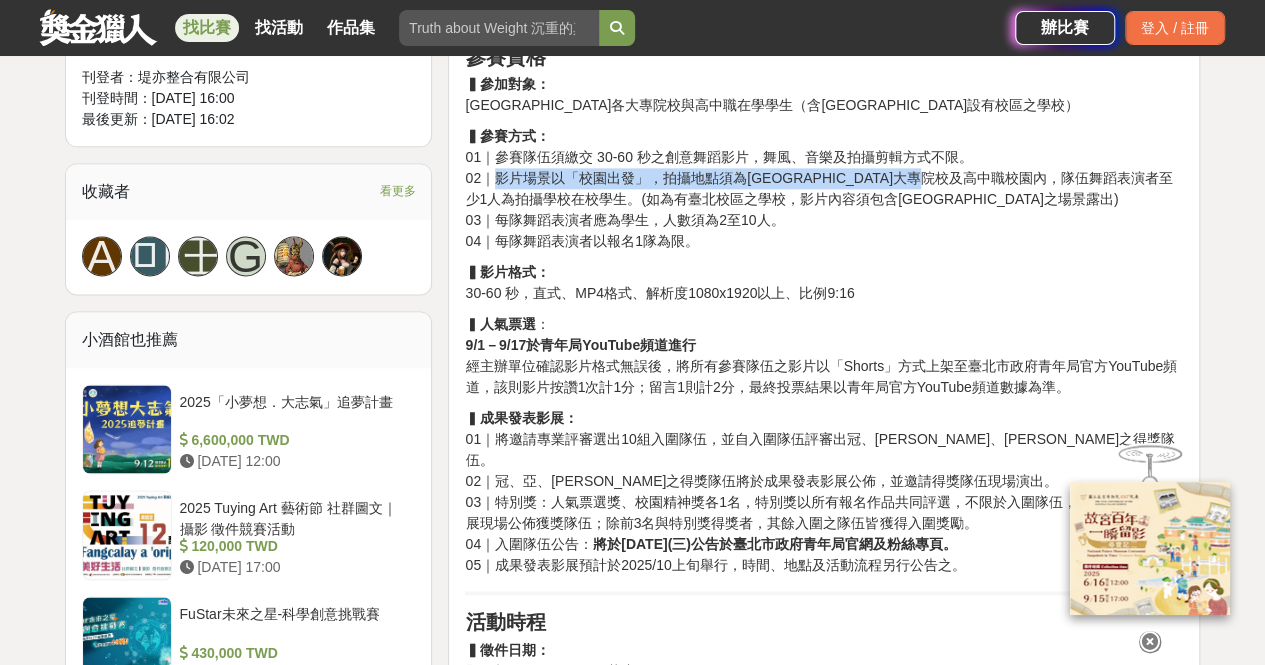 drag, startPoint x: 490, startPoint y: 179, endPoint x: 1012, endPoint y: 187, distance: 522.0613 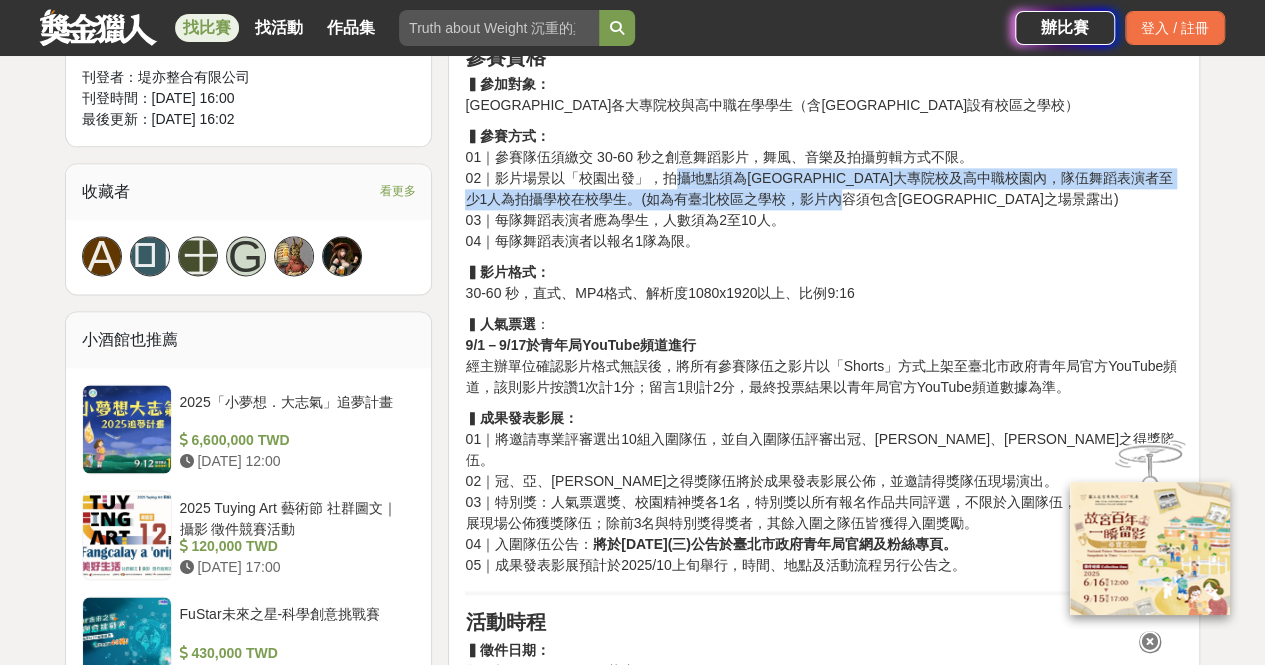 drag, startPoint x: 990, startPoint y: 196, endPoint x: 660, endPoint y: 173, distance: 330.80054 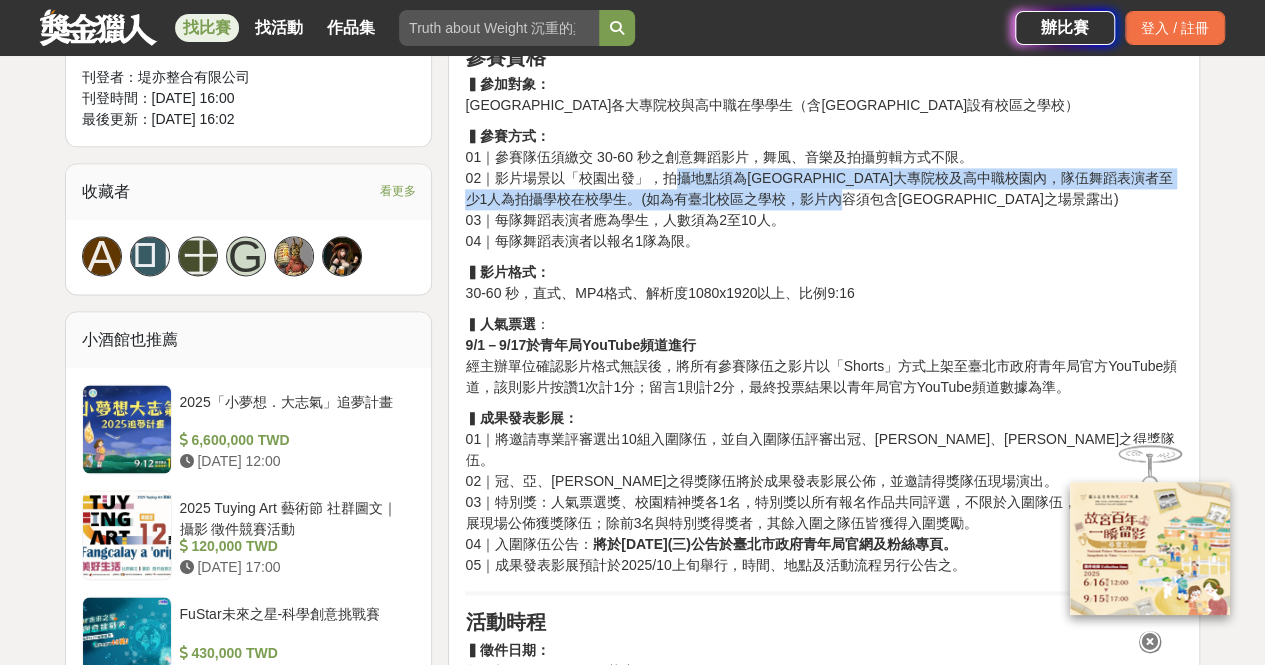 click on "▍參賽方式： 01｜參賽隊伍須繳交 30-60 秒之創意舞蹈影片，舞風、音樂及拍攝剪輯方式不限。 02｜影片場景以「校園出發」，拍攝地點須為[GEOGRAPHIC_DATA]大專院校及高中職校園內，隊伍舞蹈表演者至少1人為拍攝學校在校學生。(如為有臺北校區之學校，影片內容須包含臺北校區之場景露出) 03｜每隊舞蹈表演者應為學生，人數須為2至10人。 04｜每隊舞蹈表演者以報名1隊為限。" at bounding box center [824, 189] 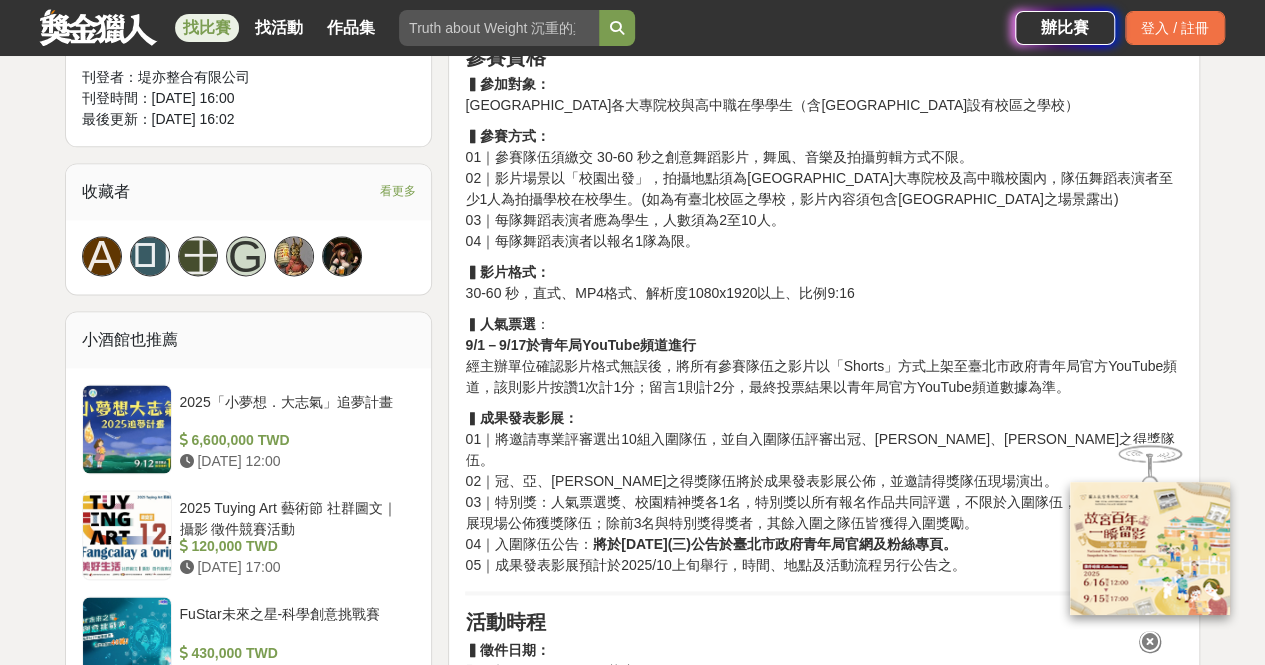 click on "▍參賽方式： 01｜參賽隊伍須繳交 30-60 秒之創意舞蹈影片，舞風、音樂及拍攝剪輯方式不限。 02｜影片場景以「校園出發」，拍攝地點須為[GEOGRAPHIC_DATA]大專院校及高中職校園內，隊伍舞蹈表演者至少1人為拍攝學校在校學生。(如為有臺北校區之學校，影片內容須包含臺北校區之場景露出) 03｜每隊舞蹈表演者應為學生，人數須為2至10人。 04｜每隊舞蹈表演者以報名1隊為限。" at bounding box center (824, 189) 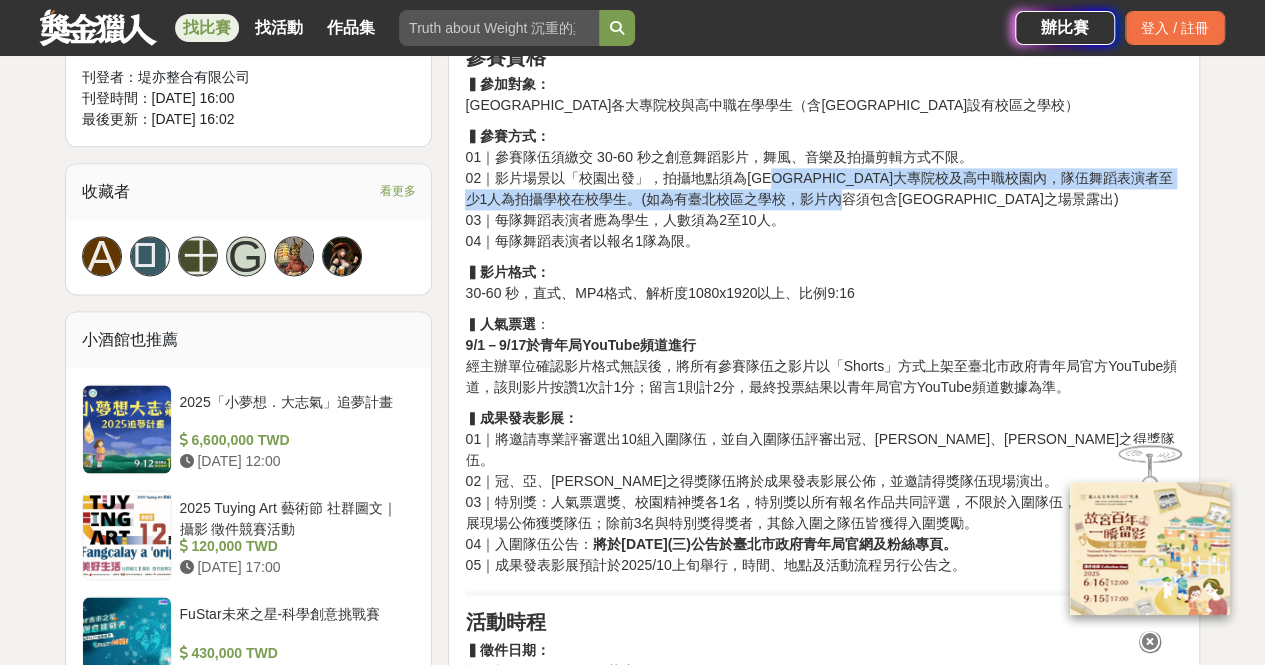 drag, startPoint x: 920, startPoint y: 200, endPoint x: 777, endPoint y: 167, distance: 146.7583 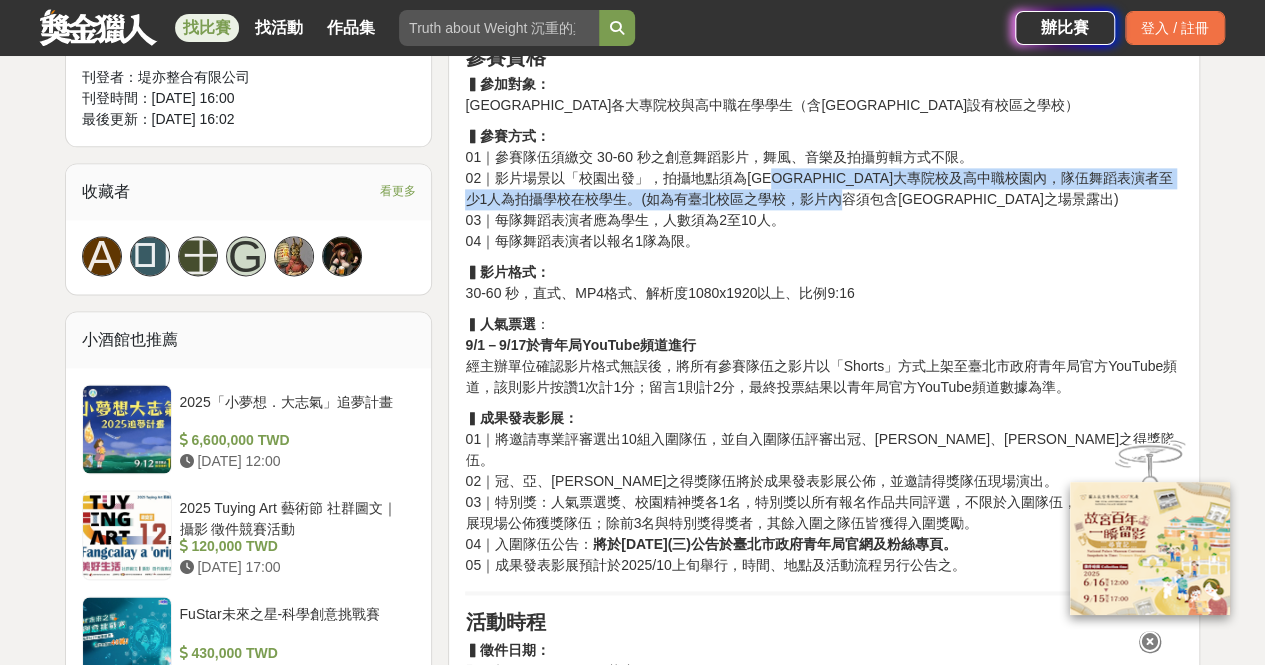 click on "▍參賽方式： 01｜參賽隊伍須繳交 30-60 秒之創意舞蹈影片，舞風、音樂及拍攝剪輯方式不限。 02｜影片場景以「校園出發」，拍攝地點須為[GEOGRAPHIC_DATA]大專院校及高中職校園內，隊伍舞蹈表演者至少1人為拍攝學校在校學生。(如為有臺北校區之學校，影片內容須包含臺北校區之場景露出) 03｜每隊舞蹈表演者應為學生，人數須為2至10人。 04｜每隊舞蹈表演者以報名1隊為限。" at bounding box center (824, 189) 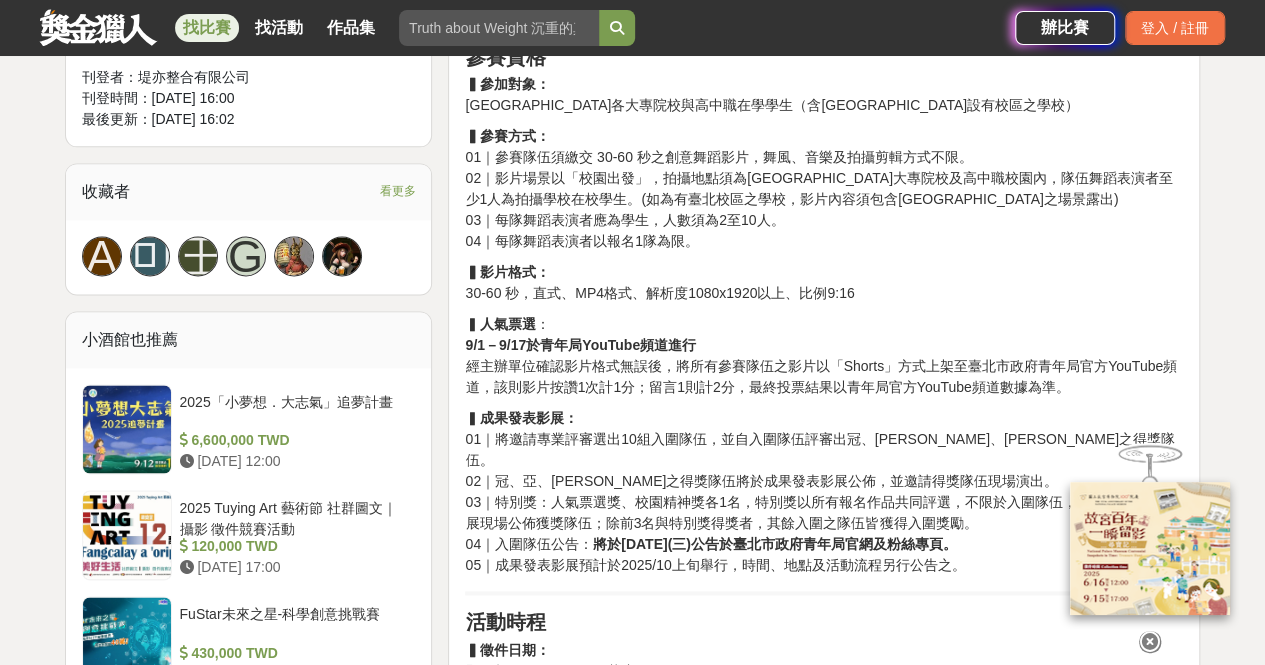 click on "▍ 人氣票選 ： 9/1－9/17於青年局YouTube頻道進行 經主辦單位確認影片格式無誤後，將所有參賽隊伍之影片以「Shorts」方式上架至[GEOGRAPHIC_DATA]政府青年局官方YouTube頻道，該則影片按讚1次計1分；留言1則計2分，最終投票結果以青年局官方YouTube頻道數據為準。" at bounding box center (824, 356) 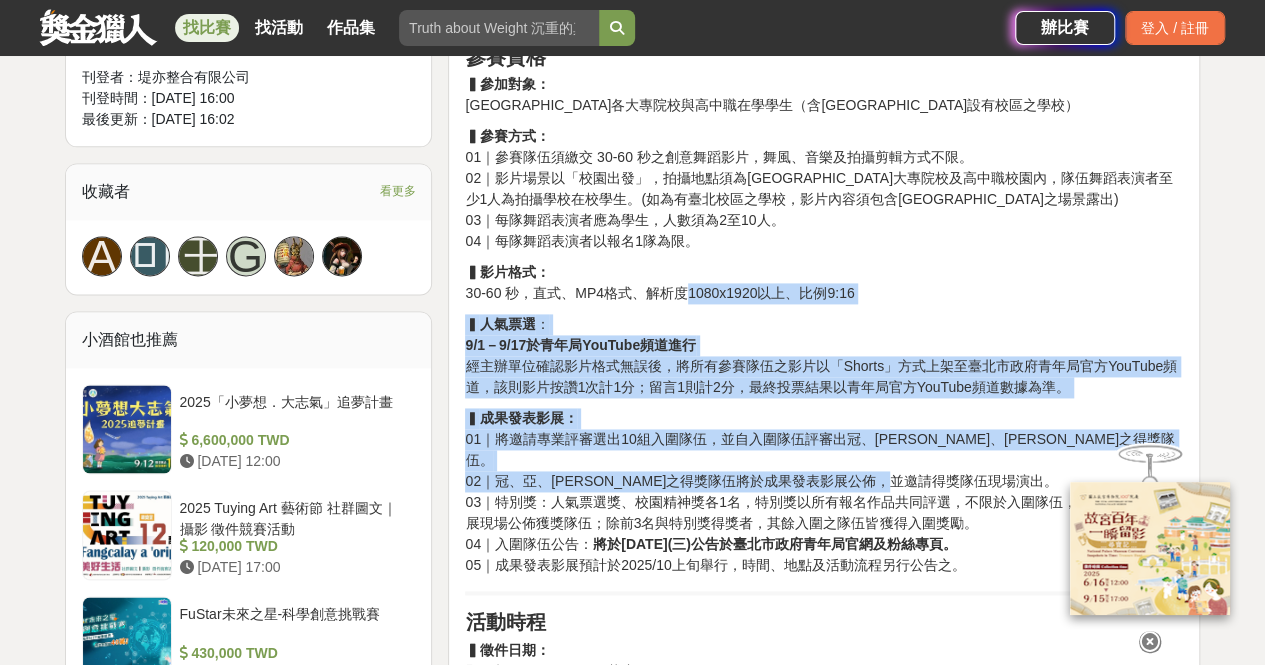 drag, startPoint x: 960, startPoint y: 451, endPoint x: 682, endPoint y: 294, distance: 319.26947 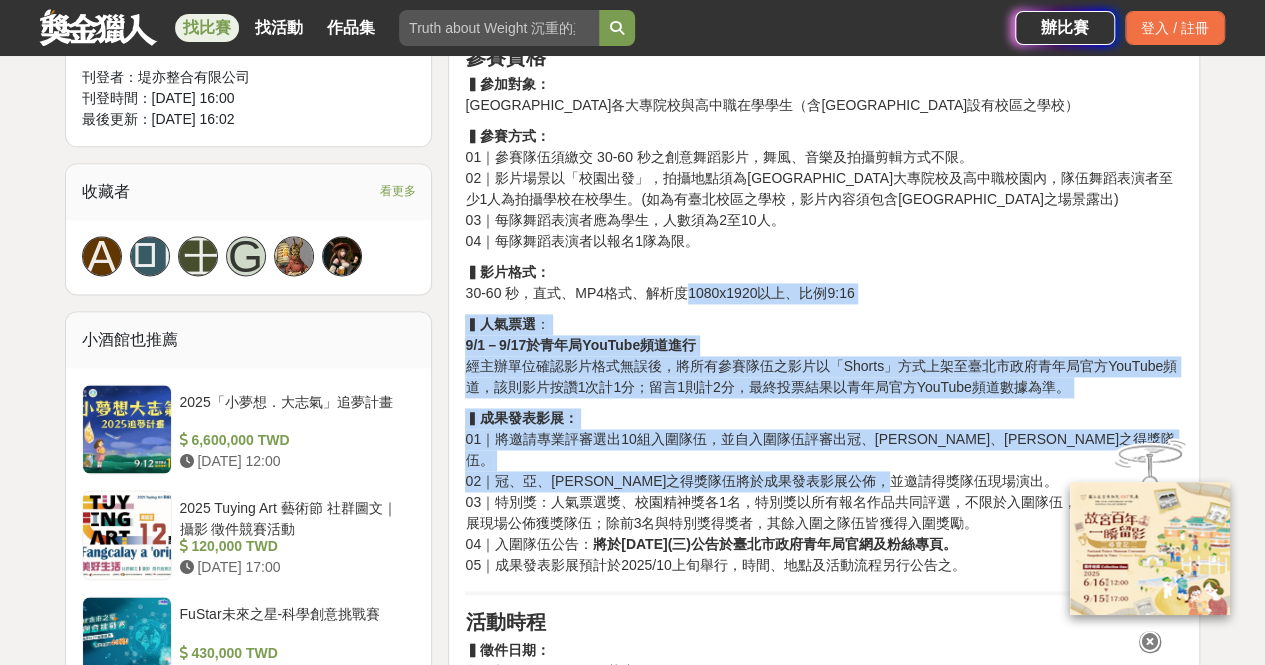 click on "青春坐標・由你定義｜2025臺北市校園創意舞蹈影片競賽 📢  同學們請注意！ 《2025臺北市校園創意舞蹈影片競賽》正式開跑！ 為鼓勵青年勇於表達、展現自我，[GEOGRAPHIC_DATA]青年局邀請[GEOGRAPHIC_DATA]各大專院校及高中職學生從校園出發，以校園為拍攝場景，自行創作並拍攝具創意風格的30-60秒舞蹈影片，透過影像呈現各校的校園文化與特色，以影音作品看見校園的精彩、感受青春的熱血，進一步形塑正向活力的校園氛圍 。 參賽資格 ▍參加對象： [GEOGRAPHIC_DATA]各大專院校與高中職在學學生（含[GEOGRAPHIC_DATA]設有校區之學校） ▍參賽方式： 01｜參賽隊伍須繳交 30-60 秒之創意舞蹈影片，舞風、音樂及拍攝剪輯方式不限。 03｜每隊舞蹈表演者應為學生，人數須為2至10人。 04｜每隊舞蹈表演者以報名1隊為限。 ▍影片格式： 30-60 秒，直式、MP4格式、解析度1080x1920以上、比例9:16 ▍ 人氣票選 ： ▍" at bounding box center (824, 1160) 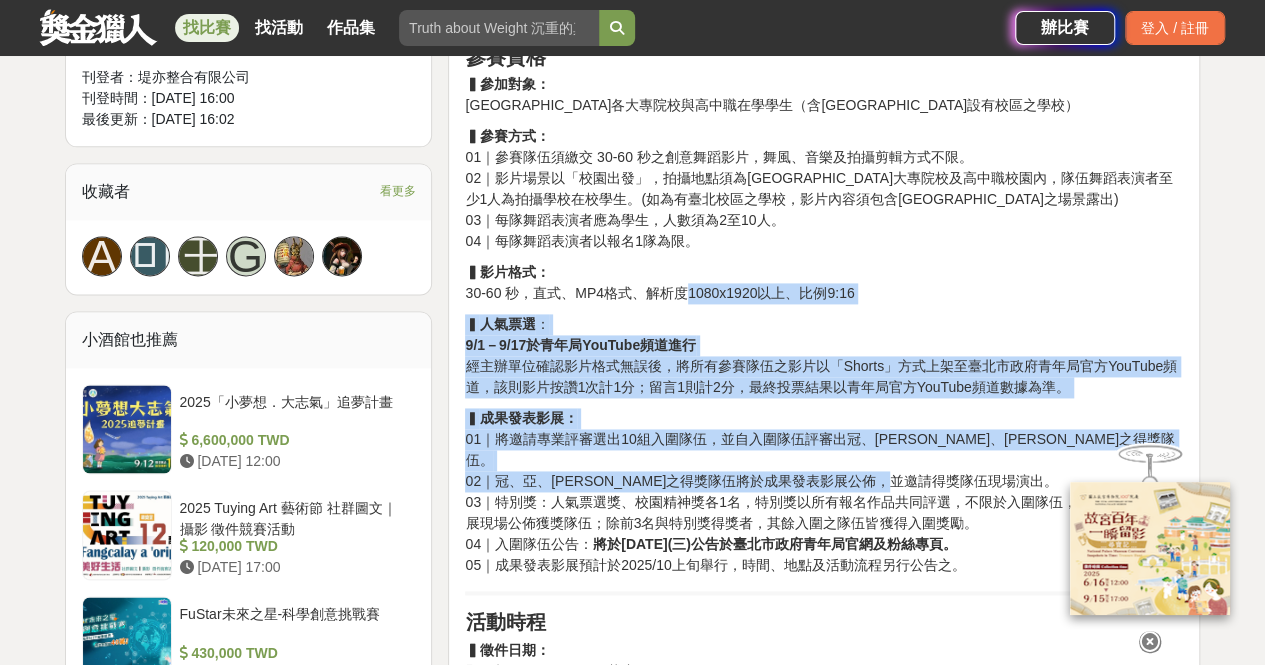click on "▍影片格式： 30-60 秒，直式、MP4格式、解析度1080x1920以上、比例9:16" at bounding box center (824, 283) 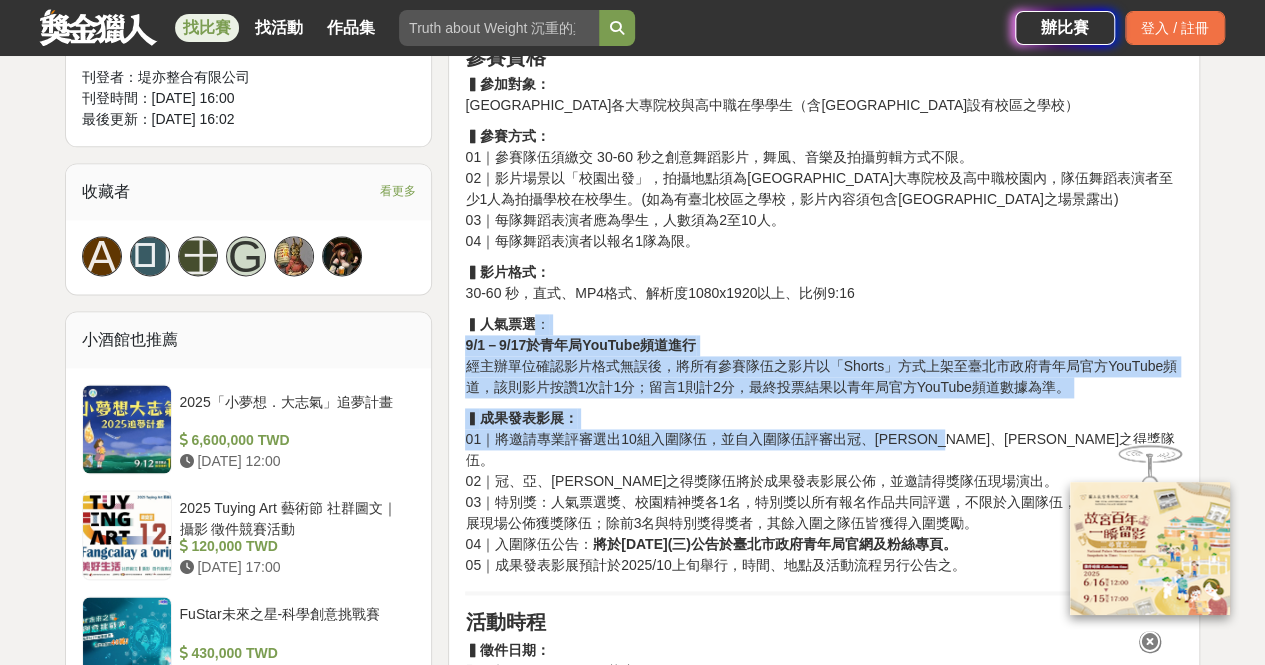 drag, startPoint x: 971, startPoint y: 431, endPoint x: 724, endPoint y: 307, distance: 276.37836 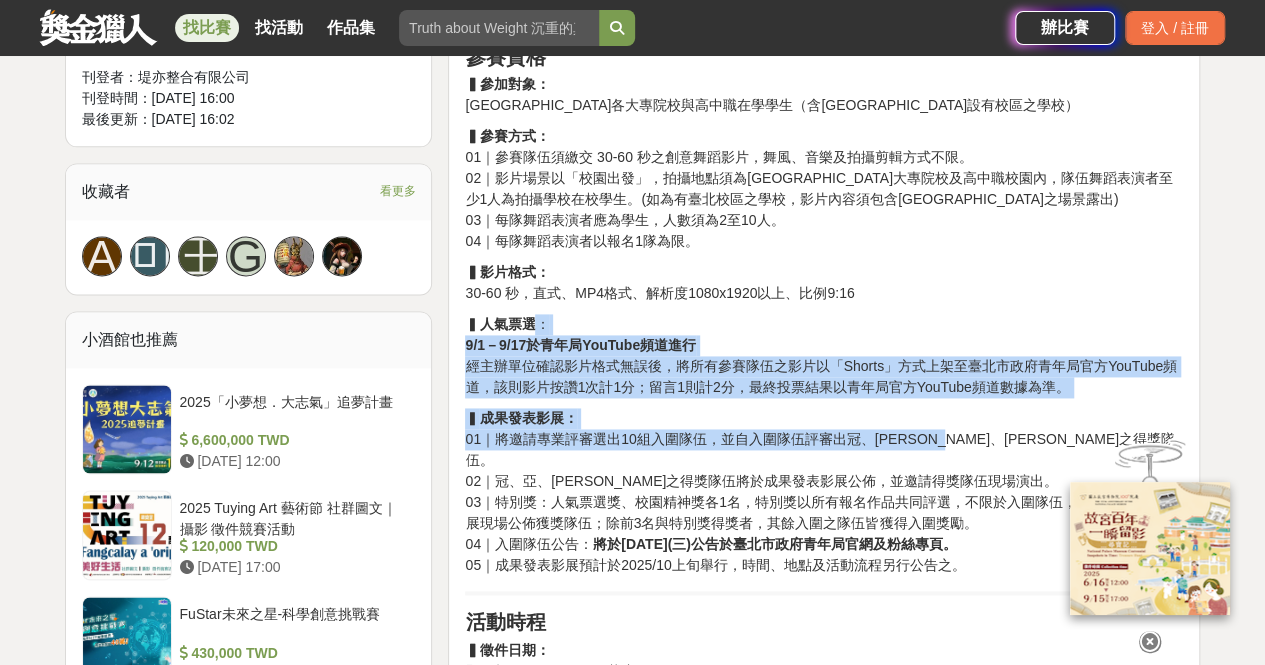 click on "青春坐標・由你定義｜2025臺北市校園創意舞蹈影片競賽 📢  同學們請注意！ 《2025臺北市校園創意舞蹈影片競賽》正式開跑！ 為鼓勵青年勇於表達、展現自我，[GEOGRAPHIC_DATA]青年局邀請[GEOGRAPHIC_DATA]各大專院校及高中職學生從校園出發，以校園為拍攝場景，自行創作並拍攝具創意風格的30-60秒舞蹈影片，透過影像呈現各校的校園文化與特色，以影音作品看見校園的精彩、感受青春的熱血，進一步形塑正向活力的校園氛圍 。 參賽資格 ▍參加對象： [GEOGRAPHIC_DATA]各大專院校與高中職在學學生（含[GEOGRAPHIC_DATA]設有校區之學校） ▍參賽方式： 01｜參賽隊伍須繳交 30-60 秒之創意舞蹈影片，舞風、音樂及拍攝剪輯方式不限。 03｜每隊舞蹈表演者應為學生，人數須為2至10人。 04｜每隊舞蹈表演者以報名1隊為限。 ▍影片格式： 30-60 秒，直式、MP4格式、解析度1080x1920以上、比例9:16 ▍ 人氣票選 ： ▍" at bounding box center (824, 1160) 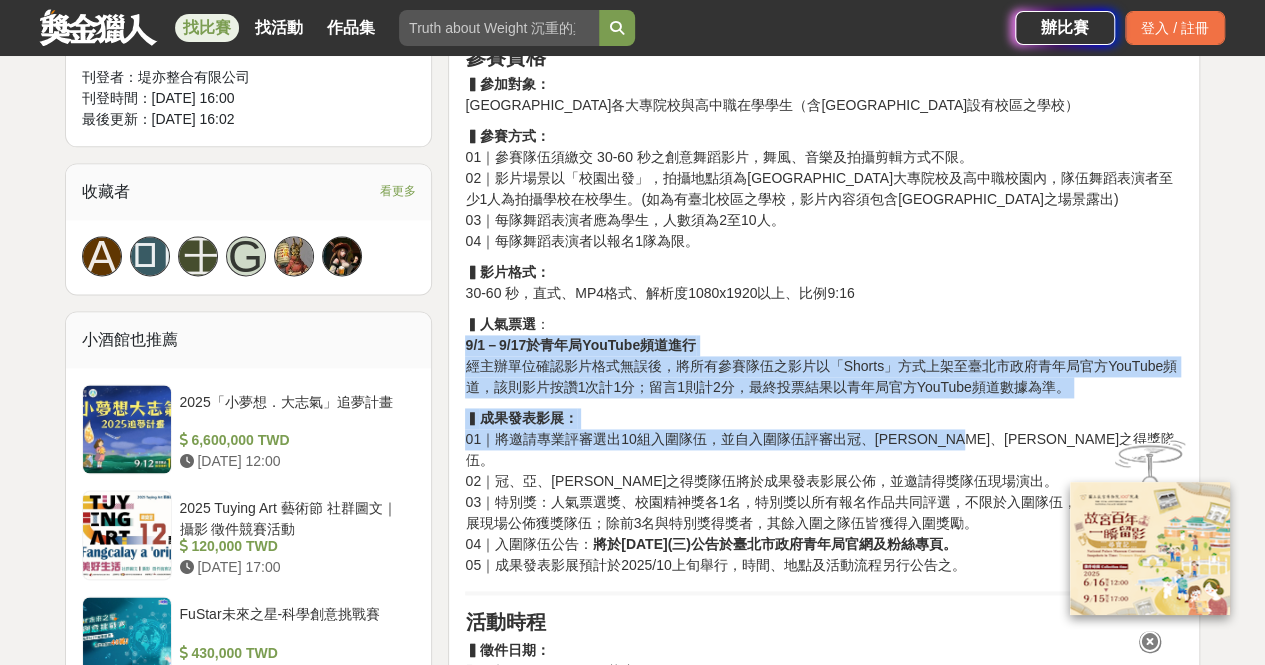 drag, startPoint x: 1039, startPoint y: 427, endPoint x: 646, endPoint y: 329, distance: 405.03458 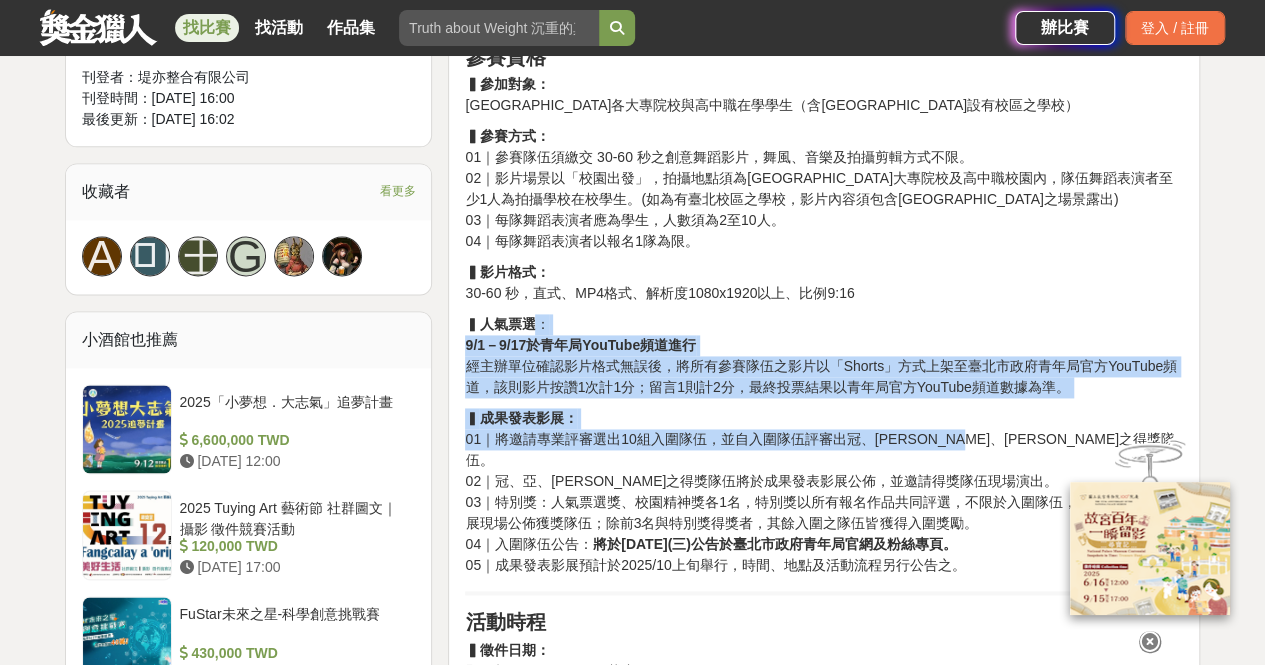 click on "▍ 人氣票選 ： 9/1－9/17於青年局YouTube頻道進行 經主辦單位確認影片格式無誤後，將所有參賽隊伍之影片以「Shorts」方式上架至[GEOGRAPHIC_DATA]政府青年局官方YouTube頻道，該則影片按讚1次計1分；留言1則計2分，最終投票結果以青年局官方YouTube頻道數據為準。" at bounding box center (824, 356) 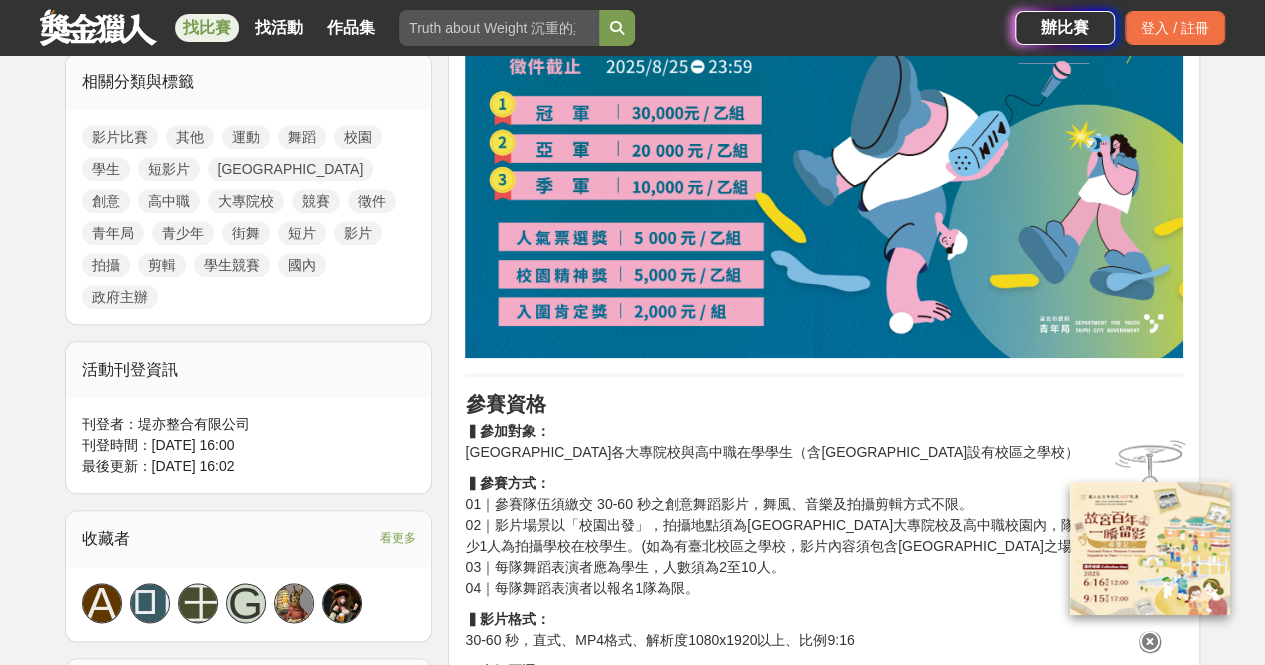 scroll, scrollTop: 860, scrollLeft: 0, axis: vertical 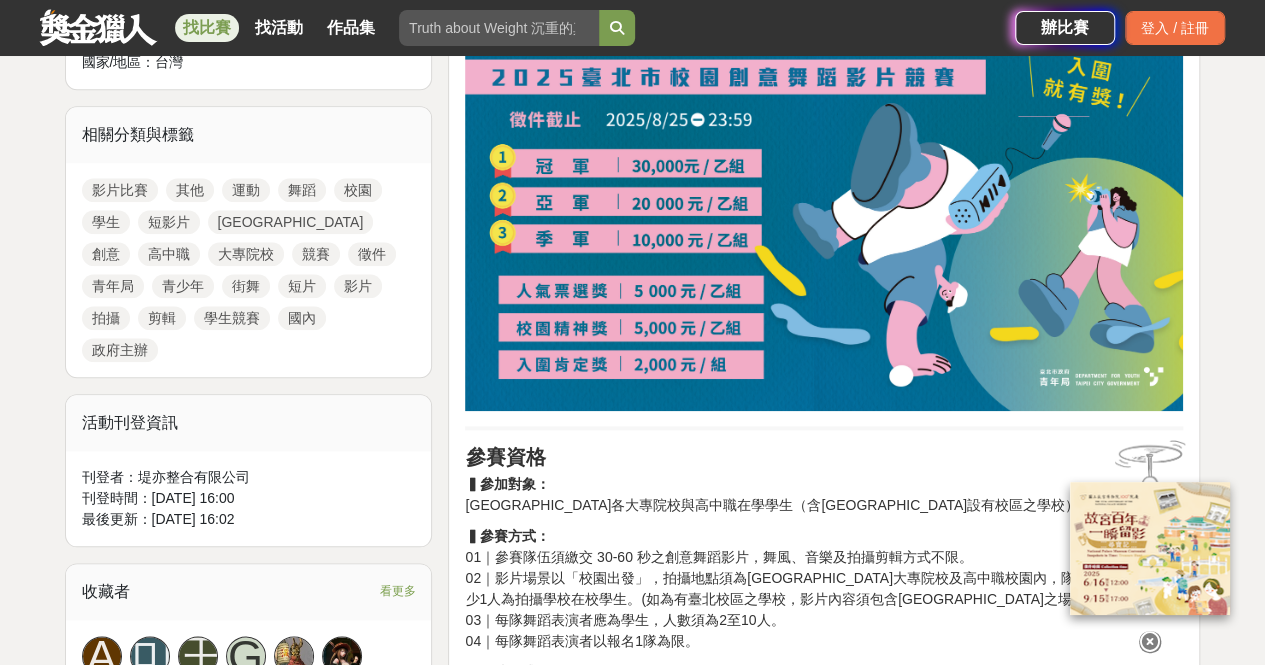 click on "參賽資格" at bounding box center (824, 457) 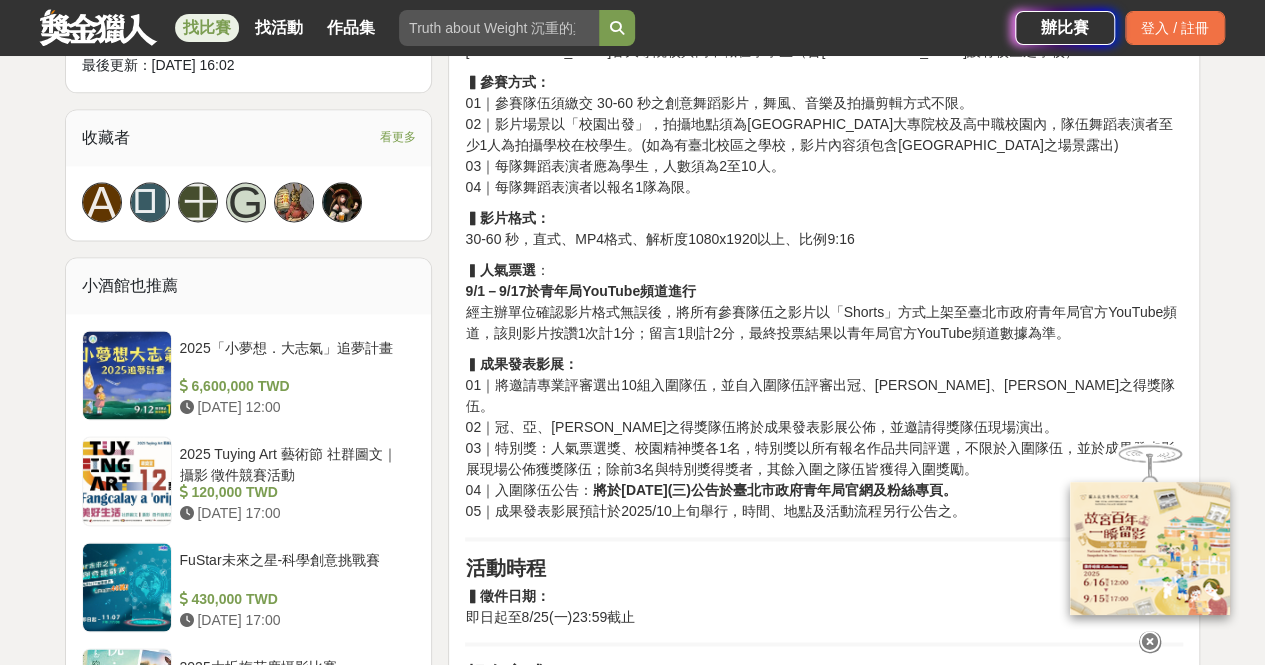 scroll, scrollTop: 1360, scrollLeft: 0, axis: vertical 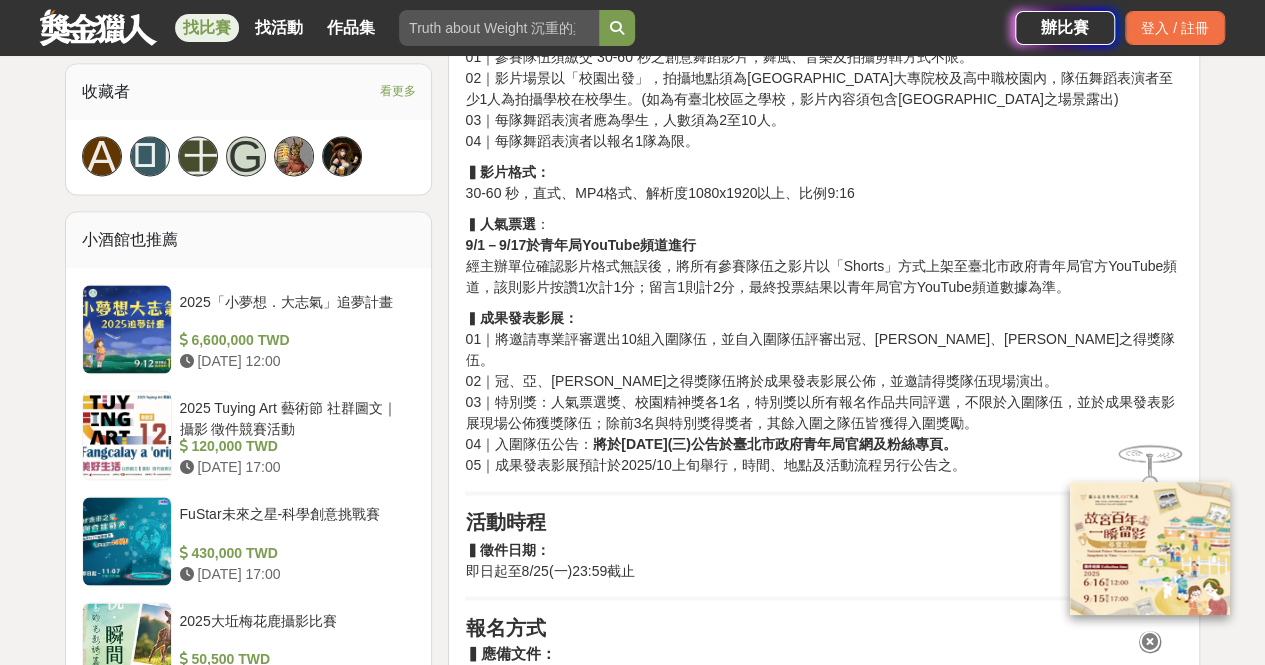 click on "05｜成果發表影展預計於2025/10上旬舉行，時間、地點及活動流程另行公告之。" at bounding box center [715, 465] 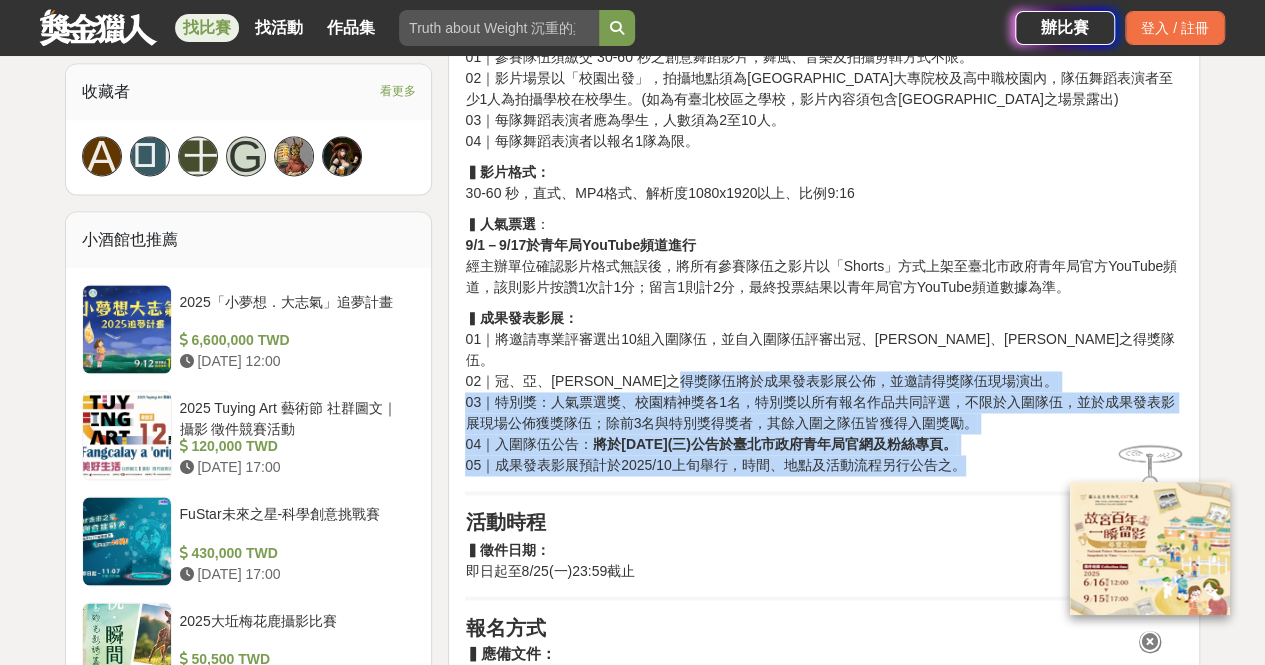 drag, startPoint x: 964, startPoint y: 451, endPoint x: 748, endPoint y: 362, distance: 233.6172 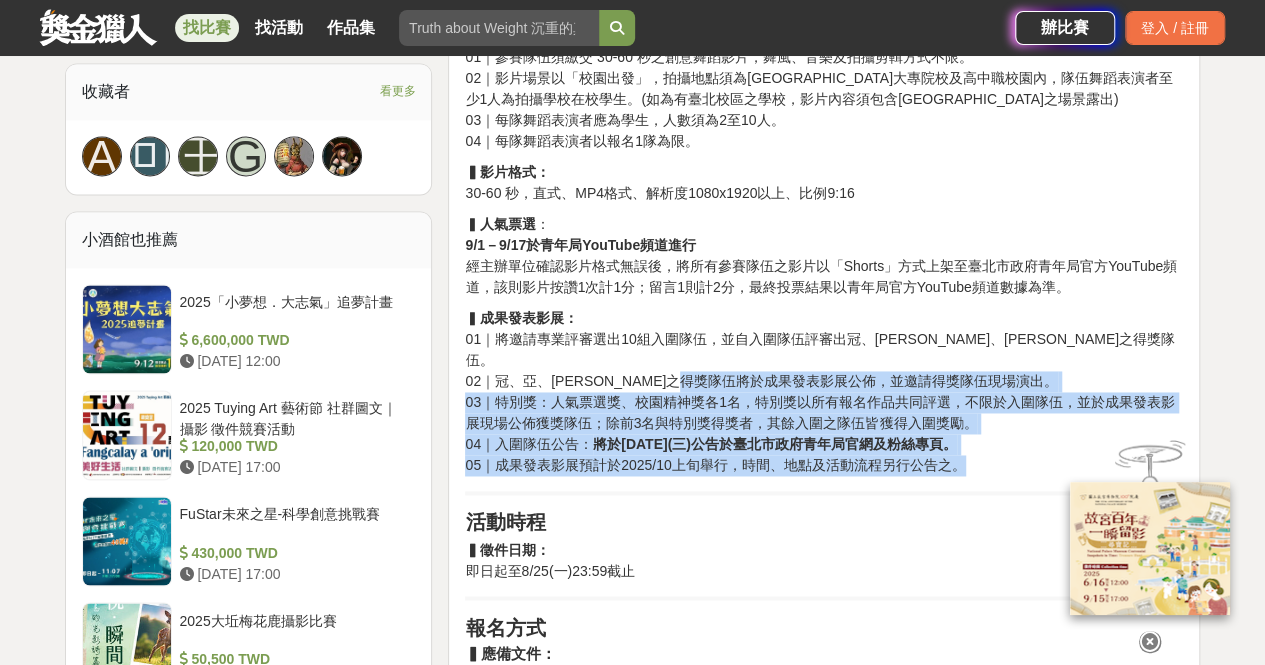 click on "02｜冠、亞、[PERSON_NAME]之得獎隊伍將於成果發表影展公佈，並邀請得獎隊伍現場演出。" at bounding box center [761, 381] 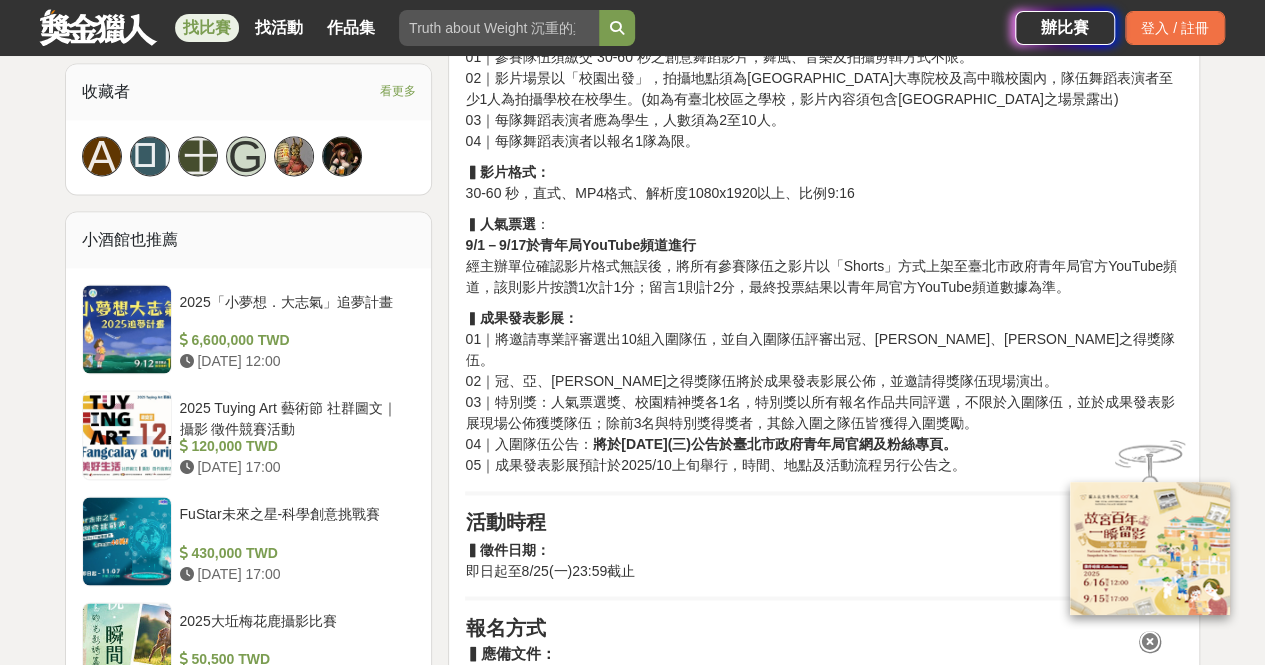 click on "將於[DATE](三)公告於臺北市政府青年局官網及粉絲專頁。" at bounding box center (775, 444) 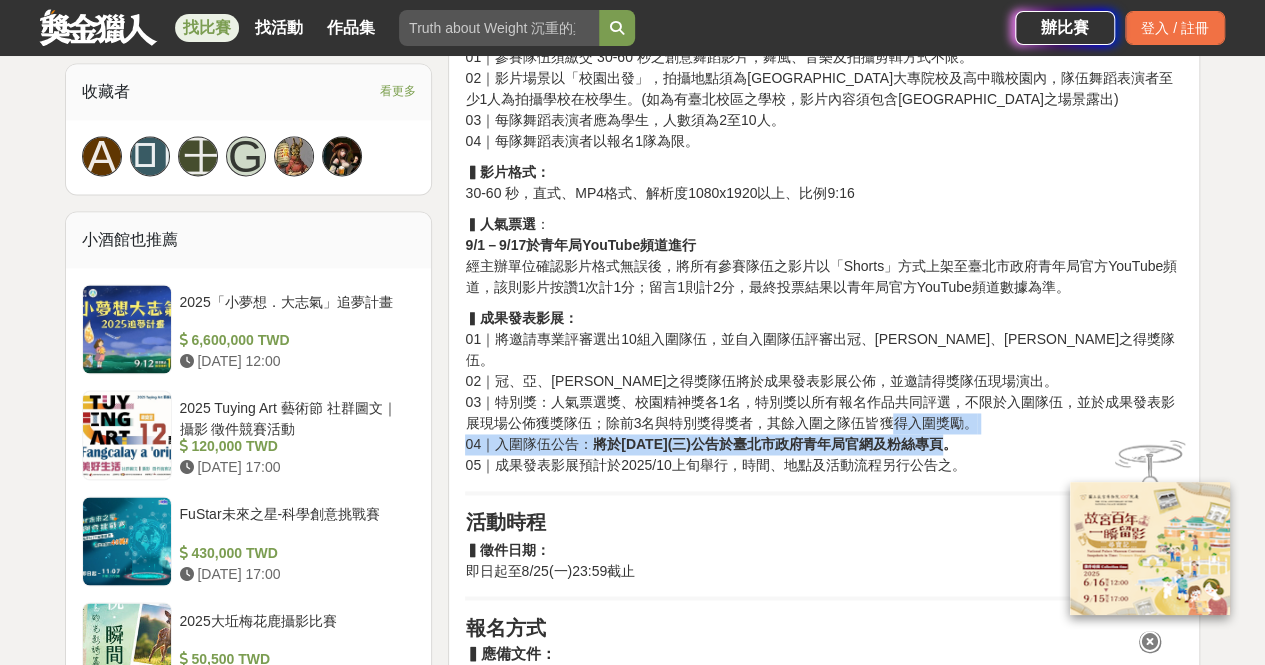 drag, startPoint x: 918, startPoint y: 413, endPoint x: 854, endPoint y: 368, distance: 78.23682 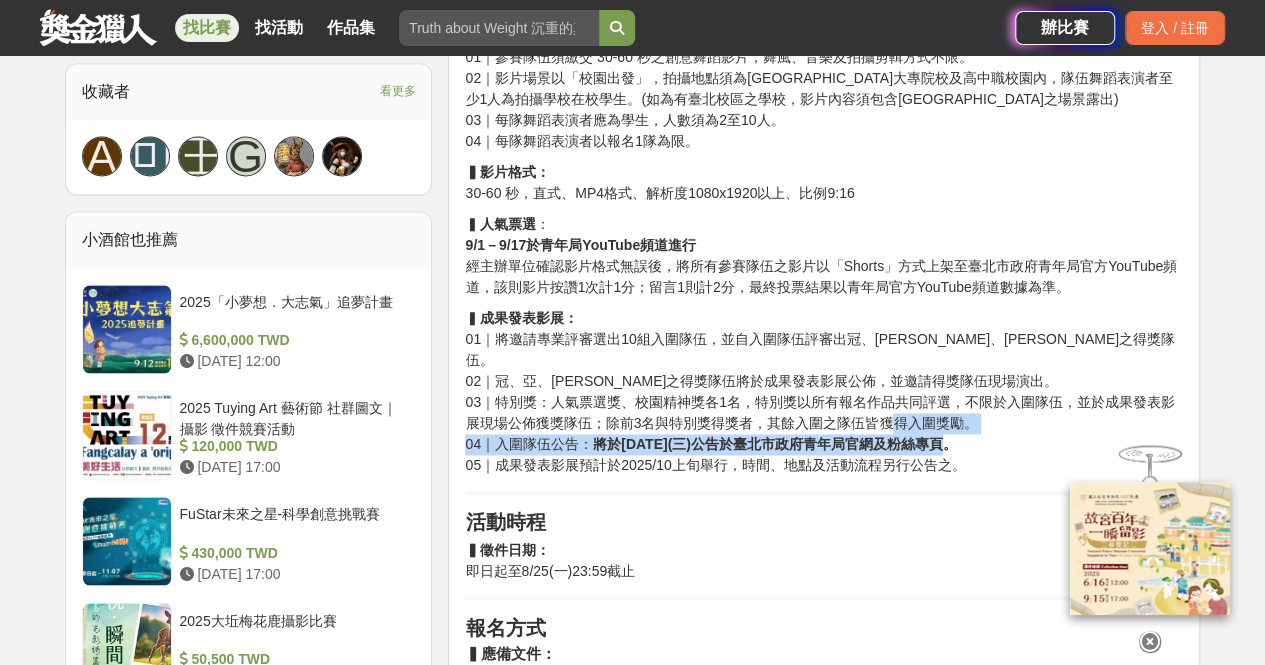 click on "▍ 成果發表影展： 01｜將邀請專業評審選出10組入圍隊伍，並自入圍隊伍評審出冠、亞、[PERSON_NAME]之得獎隊伍。 02｜冠、[PERSON_NAME]、[PERSON_NAME]之得獎隊伍將於成果發表影展公佈，並邀請得獎隊伍現場演出。 03｜特別獎：人氣票選獎、校園精神獎各1名，特別獎以所有報名作品共同評選，不限於入圍隊伍，並於成果發表影展現場公佈獲獎隊伍；除前3名與特別獎得獎者，其餘入圍之隊伍皆獲得入圍獎勵。 04｜入圍隊伍公告： 將於[DATE](三)公告於臺北市政府青年局官網及粉絲專頁。 05｜成果發表影展預計於2025/10上旬舉行，時間、地點及活動流程另行公告之。" at bounding box center [824, 392] 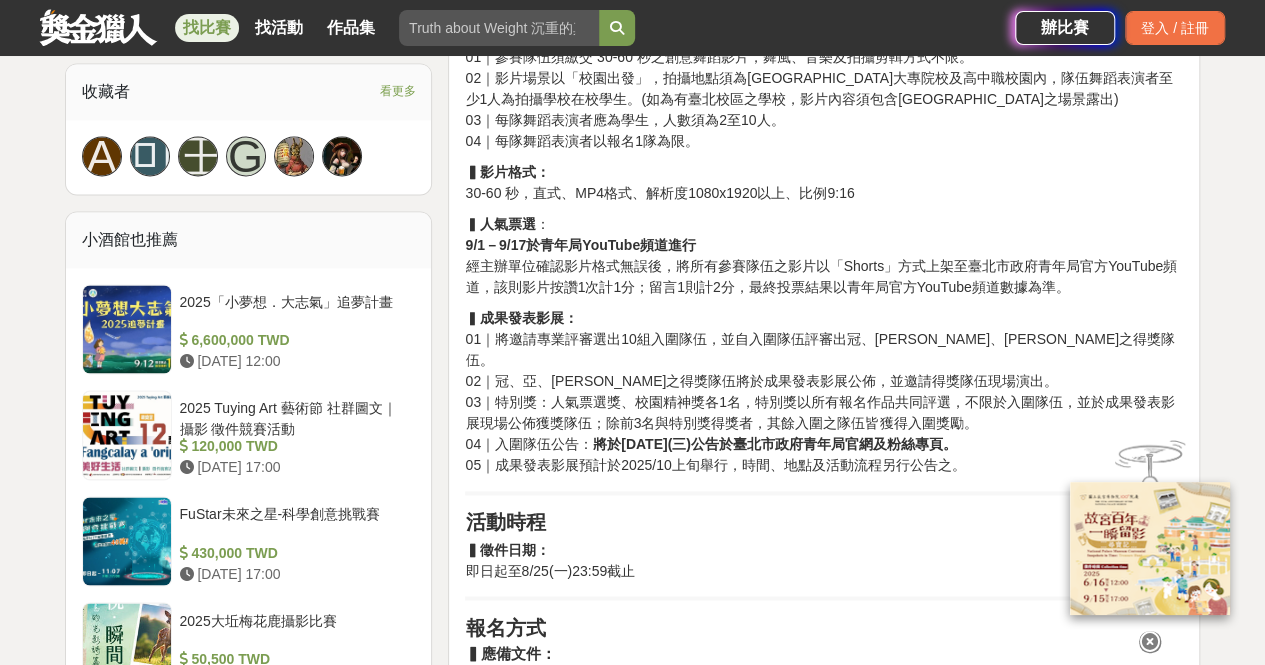 click on "02｜冠、亞、[PERSON_NAME]之得獎隊伍將於成果發表影展公佈，並邀請得獎隊伍現場演出。" at bounding box center (761, 381) 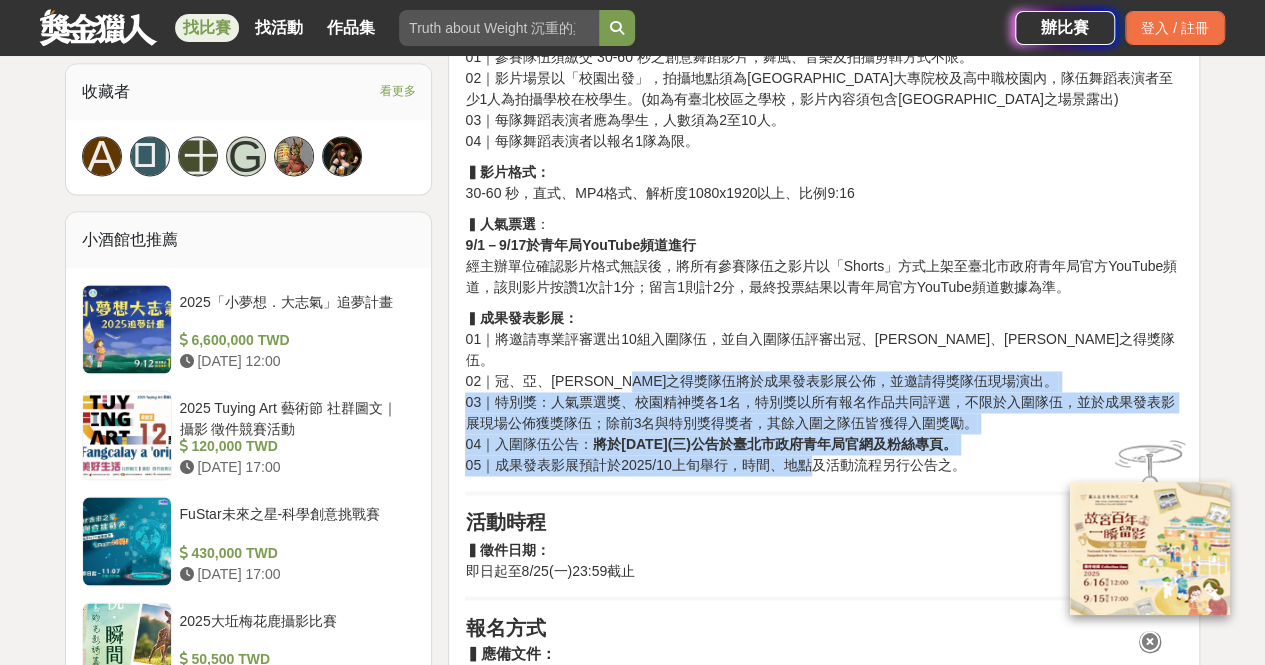 drag, startPoint x: 806, startPoint y: 447, endPoint x: 681, endPoint y: 349, distance: 158.8364 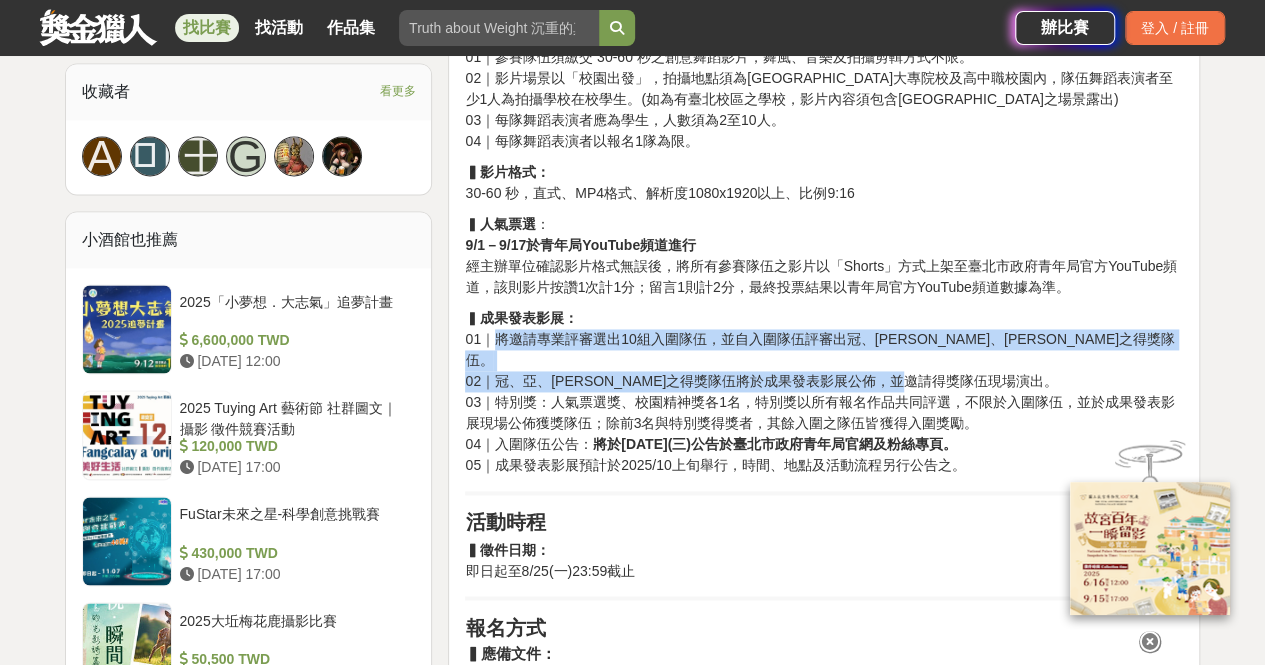 drag, startPoint x: 488, startPoint y: 336, endPoint x: 979, endPoint y: 359, distance: 491.5384 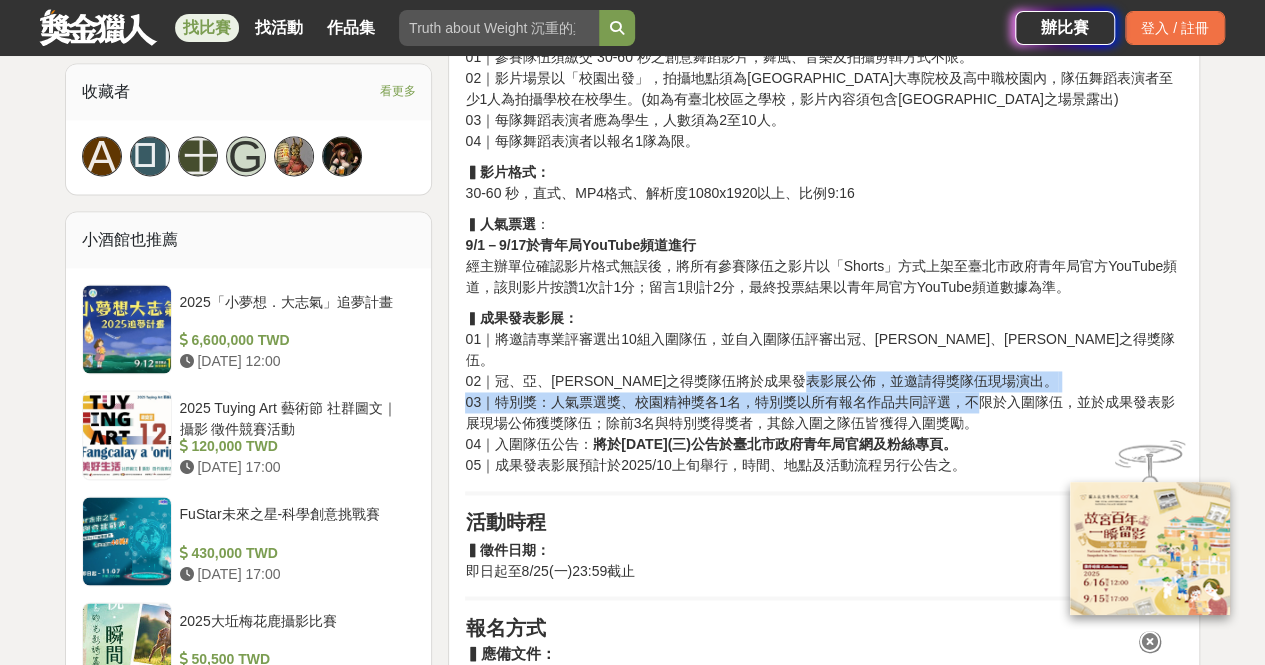 drag, startPoint x: 984, startPoint y: 389, endPoint x: 870, endPoint y: 348, distance: 121.14867 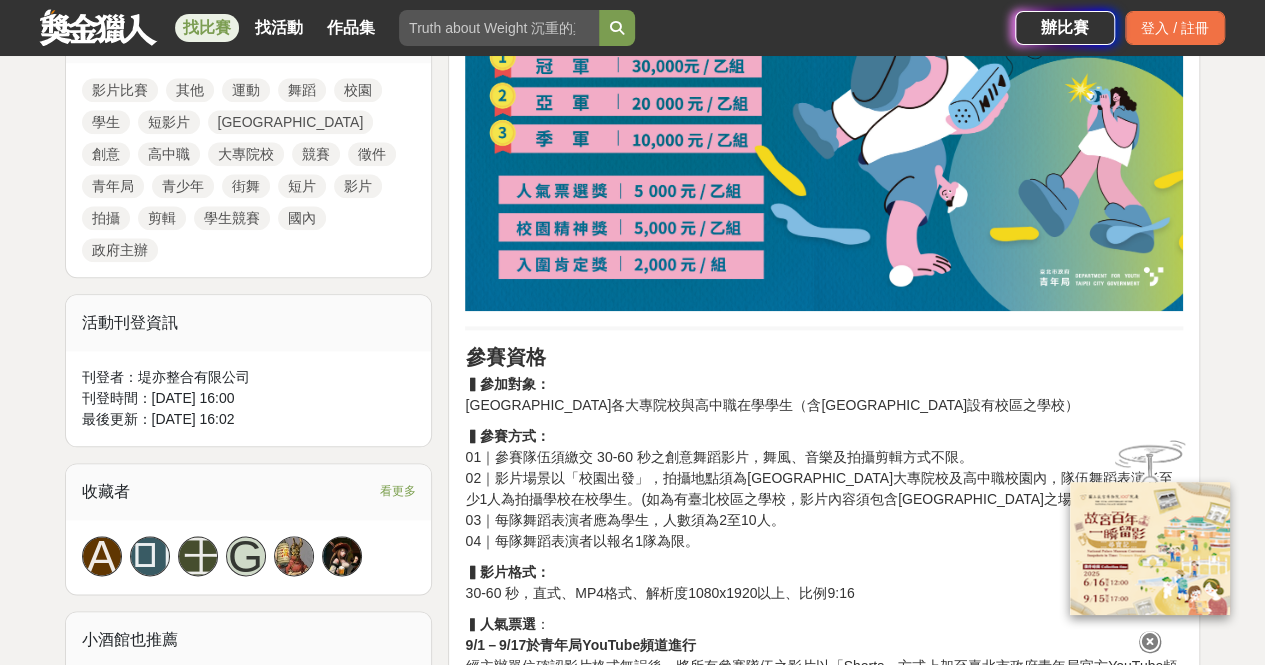 scroll, scrollTop: 1160, scrollLeft: 0, axis: vertical 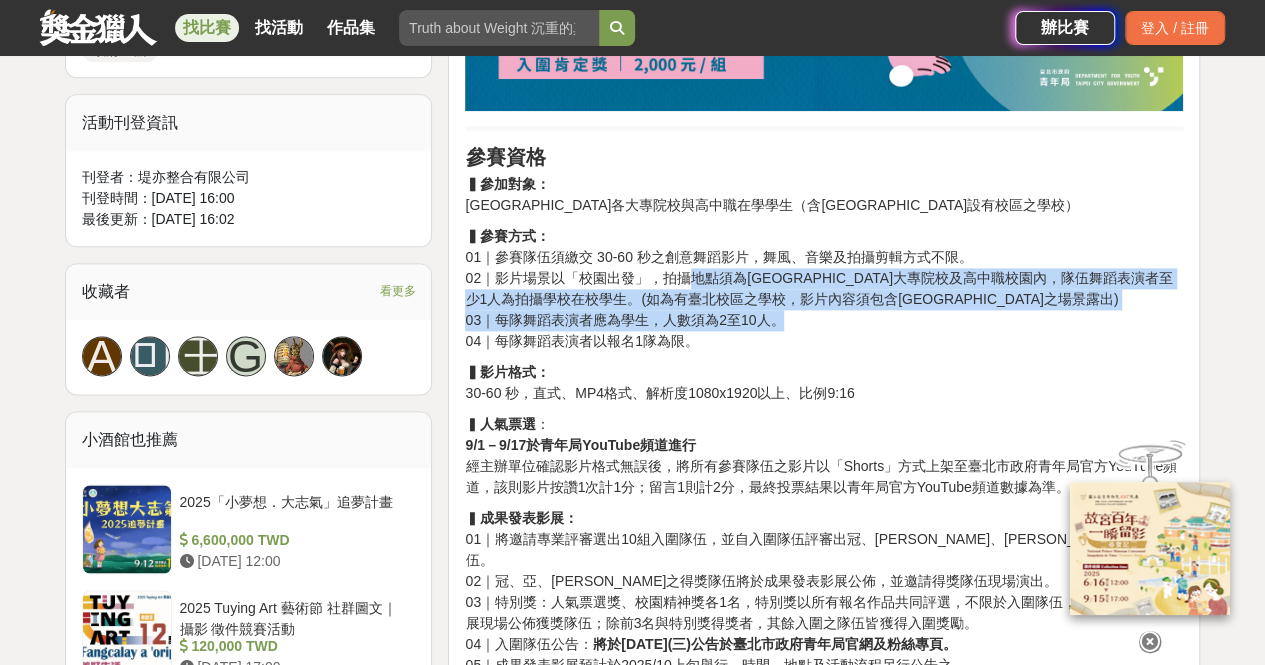 drag, startPoint x: 784, startPoint y: 341, endPoint x: 680, endPoint y: 266, distance: 128.22246 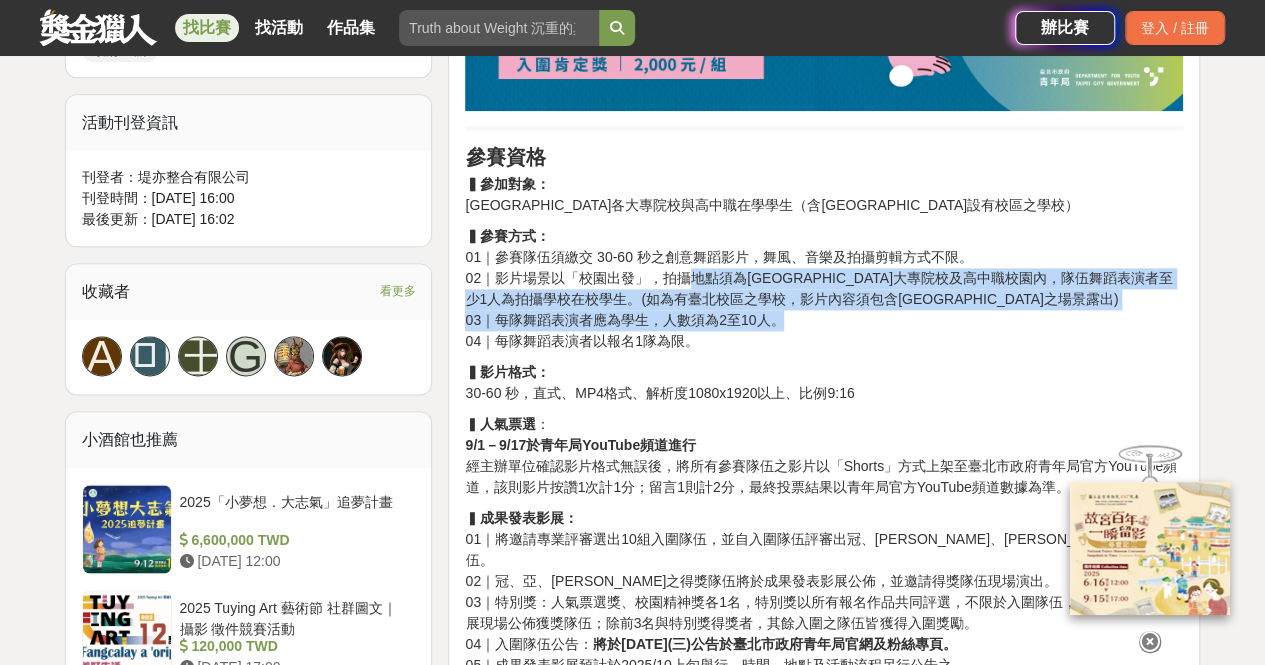 click on "▍參賽方式： 01｜參賽隊伍須繳交 30-60 秒之創意舞蹈影片，舞風、音樂及拍攝剪輯方式不限。 02｜影片場景以「校園出發」，拍攝地點須為[GEOGRAPHIC_DATA]大專院校及高中職校園內，隊伍舞蹈表演者至少1人為拍攝學校在校學生。(如為有臺北校區之學校，影片內容須包含臺北校區之場景露出) 03｜每隊舞蹈表演者應為學生，人數須為2至10人。 04｜每隊舞蹈表演者以報名1隊為限。" at bounding box center (824, 289) 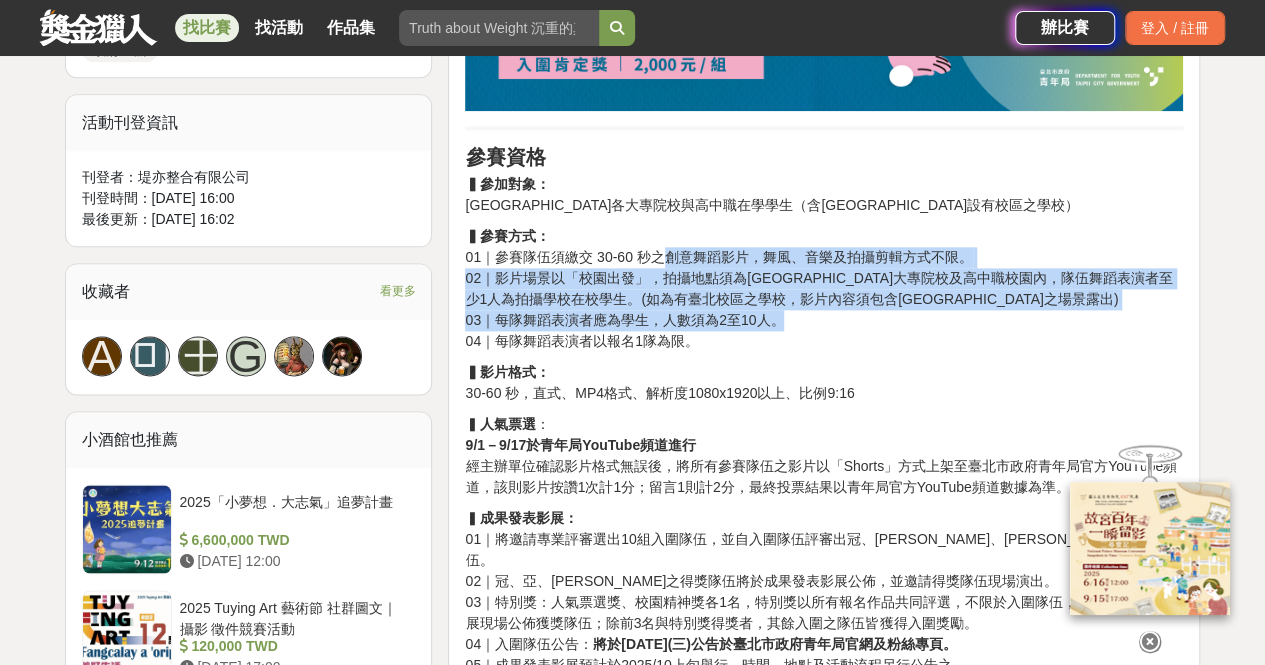 drag, startPoint x: 805, startPoint y: 325, endPoint x: 668, endPoint y: 249, distance: 156.66844 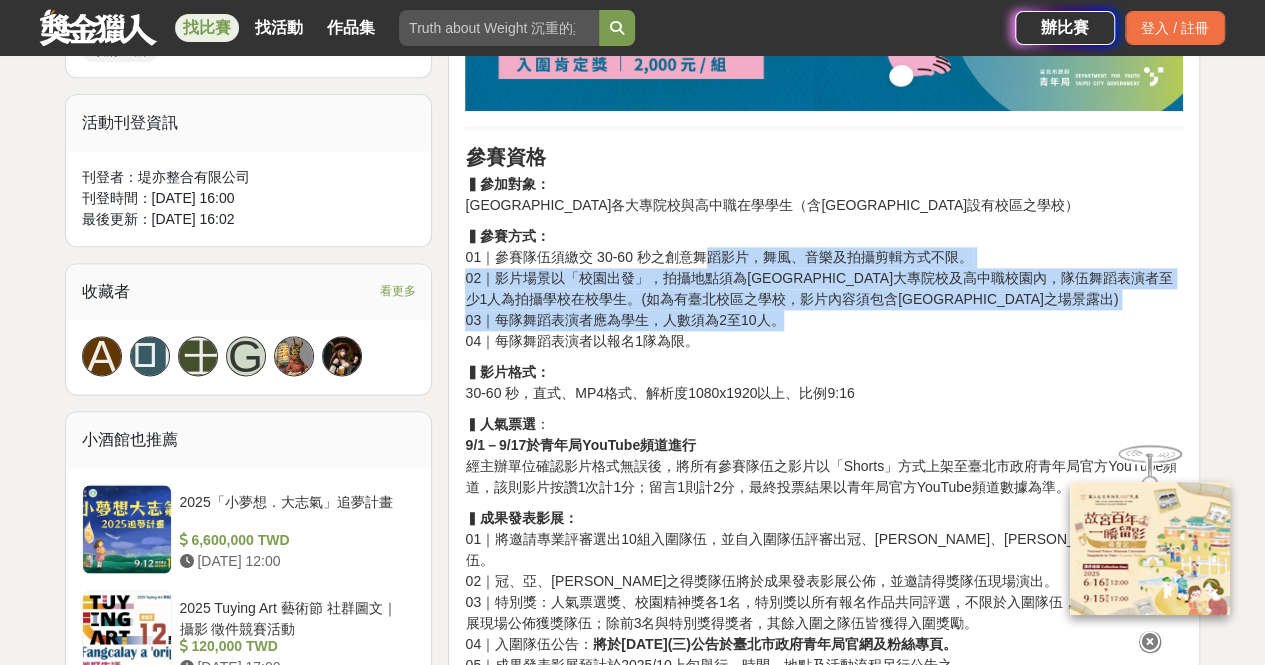 drag, startPoint x: 793, startPoint y: 313, endPoint x: 672, endPoint y: 229, distance: 147.29901 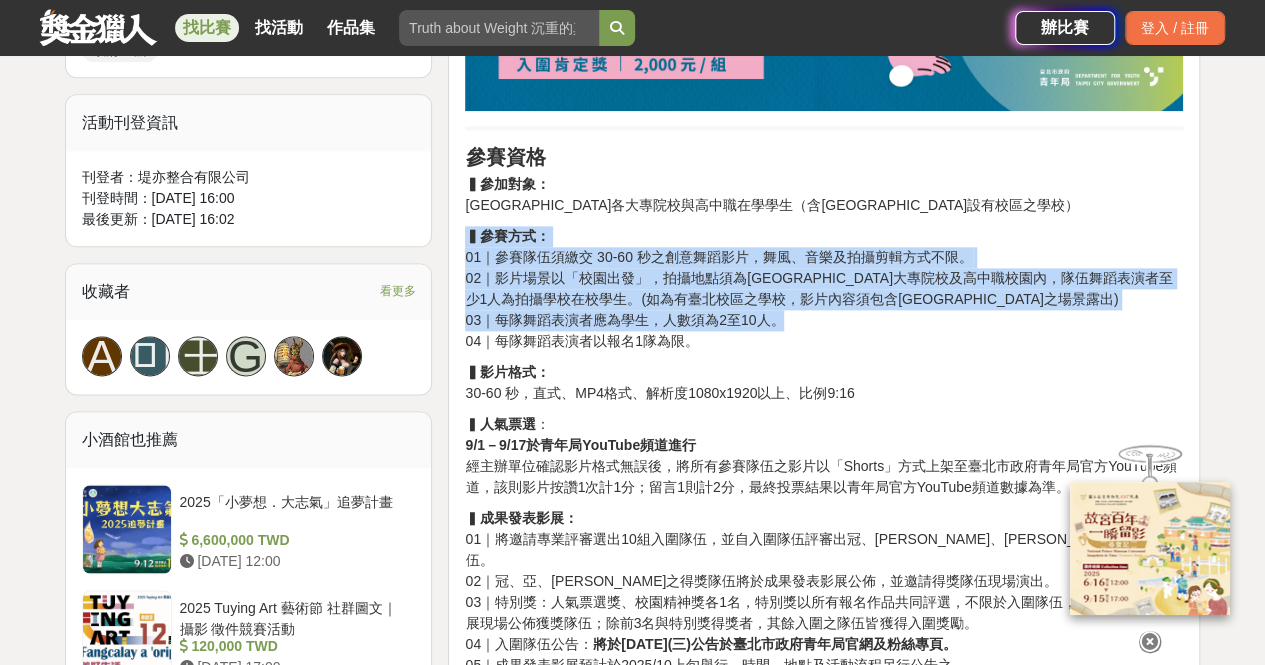 click on "▍參賽方式： 01｜參賽隊伍須繳交 30-60 秒之創意舞蹈影片，舞風、音樂及拍攝剪輯方式不限。 02｜影片場景以「校園出發」，拍攝地點須為[GEOGRAPHIC_DATA]大專院校及高中職校園內，隊伍舞蹈表演者至少1人為拍攝學校在校學生。(如為有臺北校區之學校，影片內容須包含臺北校區之場景露出) 03｜每隊舞蹈表演者應為學生，人數須為2至10人。 04｜每隊舞蹈表演者以報名1隊為限。" at bounding box center [824, 289] 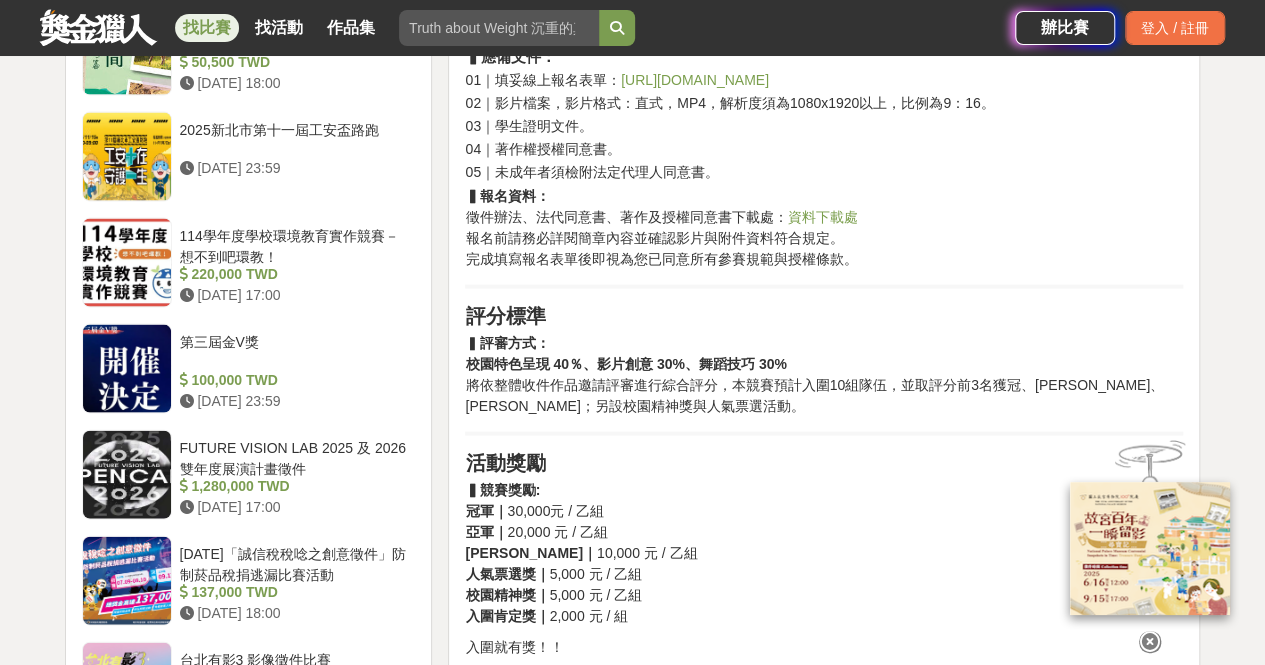 scroll, scrollTop: 2160, scrollLeft: 0, axis: vertical 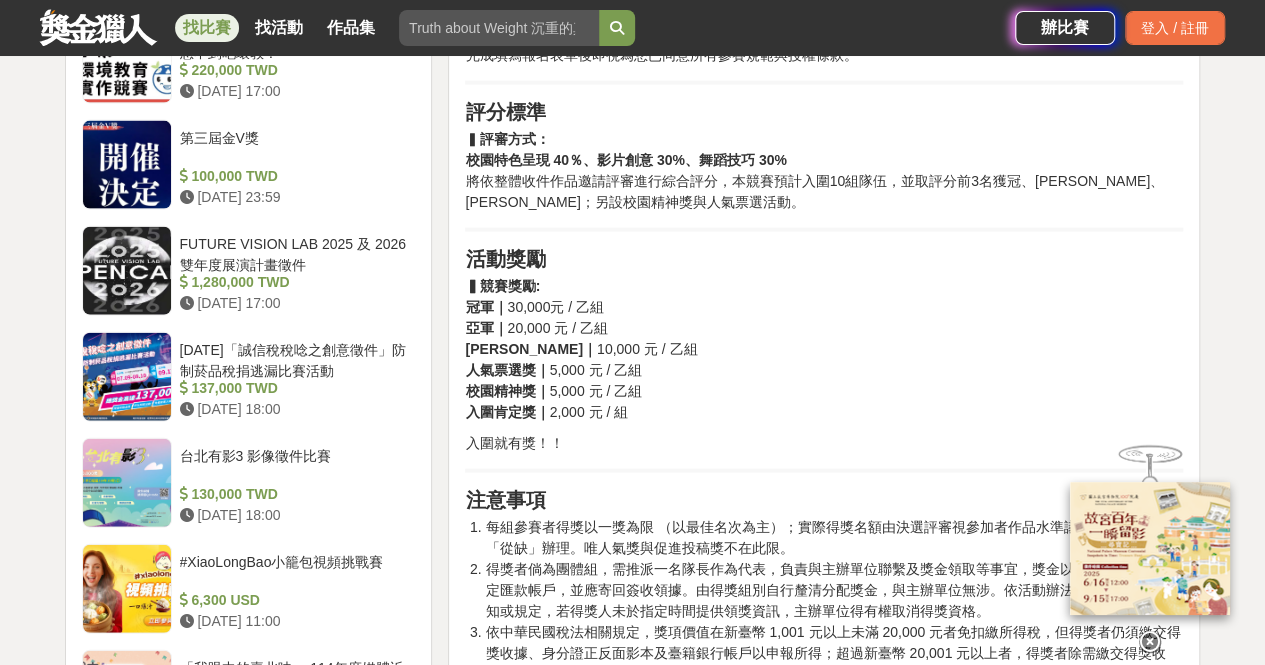 click on "▍競賽獎勵: 冠軍｜ 30,000元 / 乙組 亞軍｜ 20,000 元 / 乙組 [PERSON_NAME]｜ 10,000 元 / 乙組 人氣票選獎｜ 5,000 元 / 乙組 校園精神獎｜ 5,000 元 / 乙組 入圍肯定獎｜ 2,000 元 / 組" at bounding box center (824, 349) 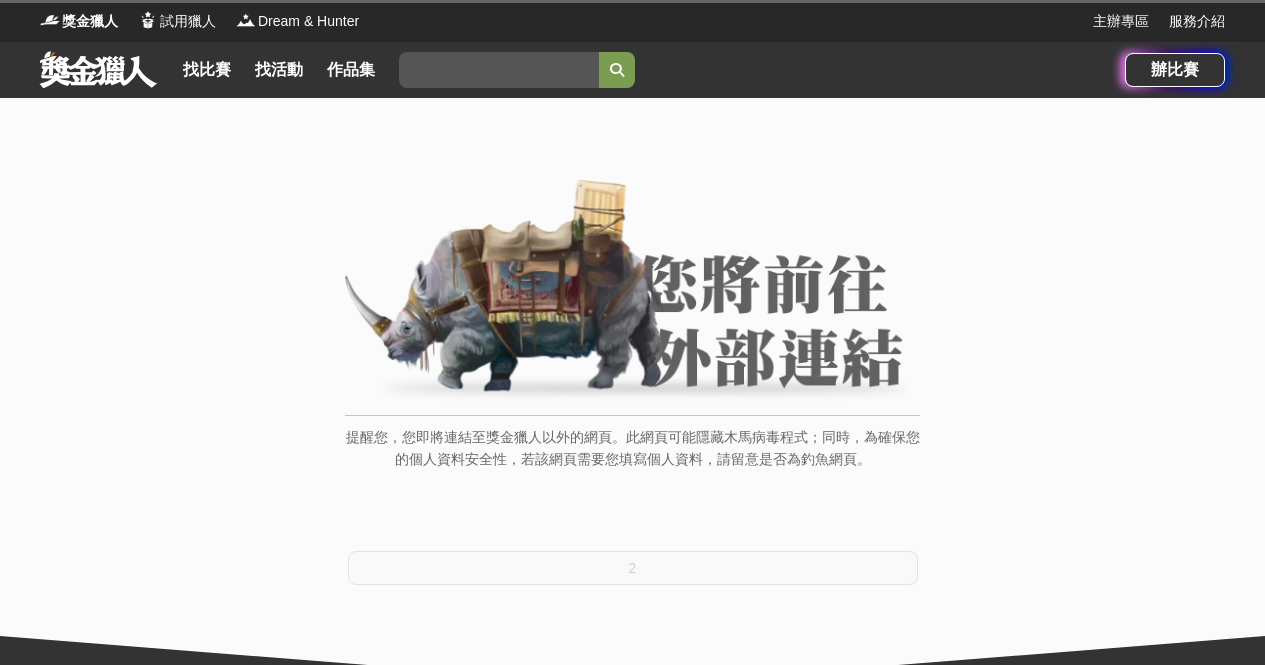scroll, scrollTop: 0, scrollLeft: 0, axis: both 